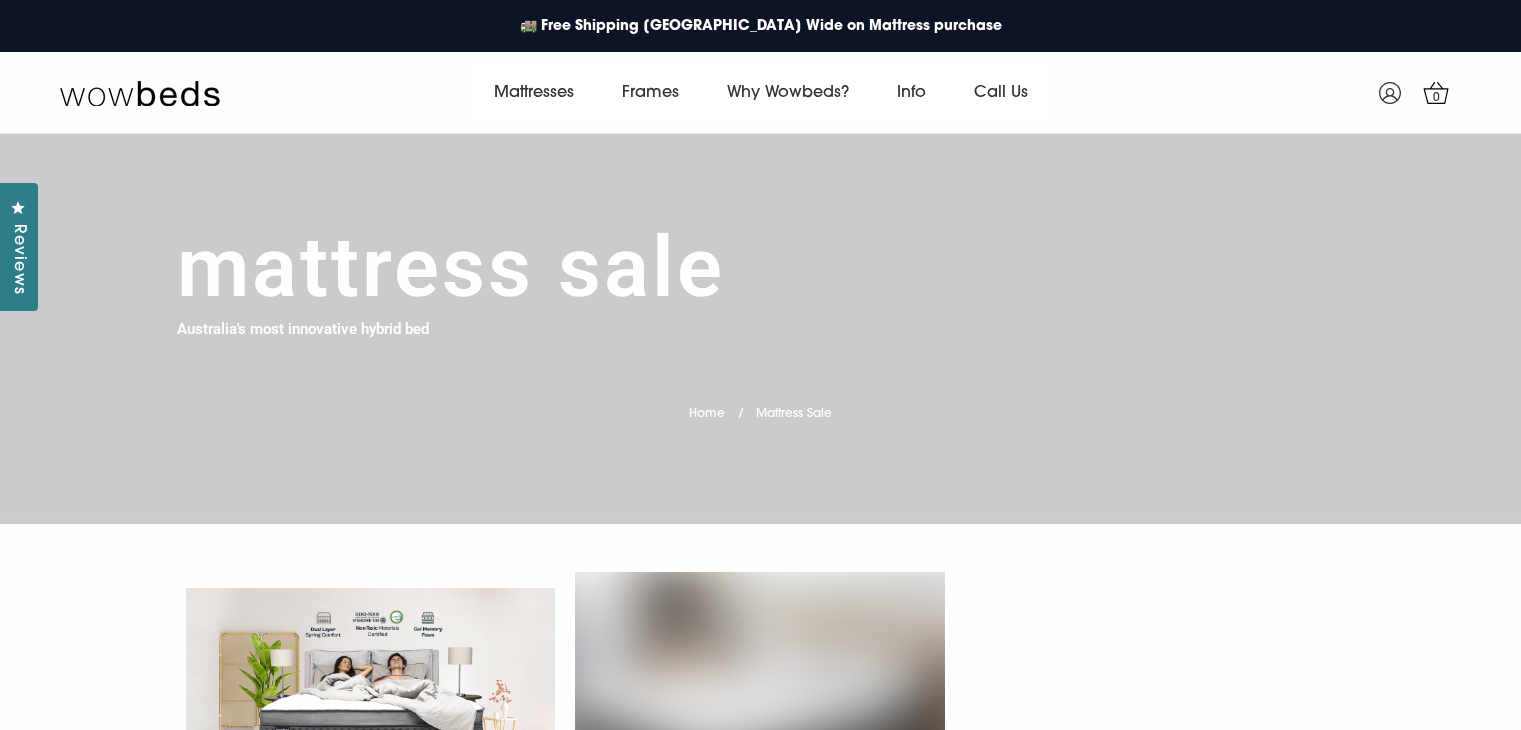 scroll, scrollTop: 0, scrollLeft: 0, axis: both 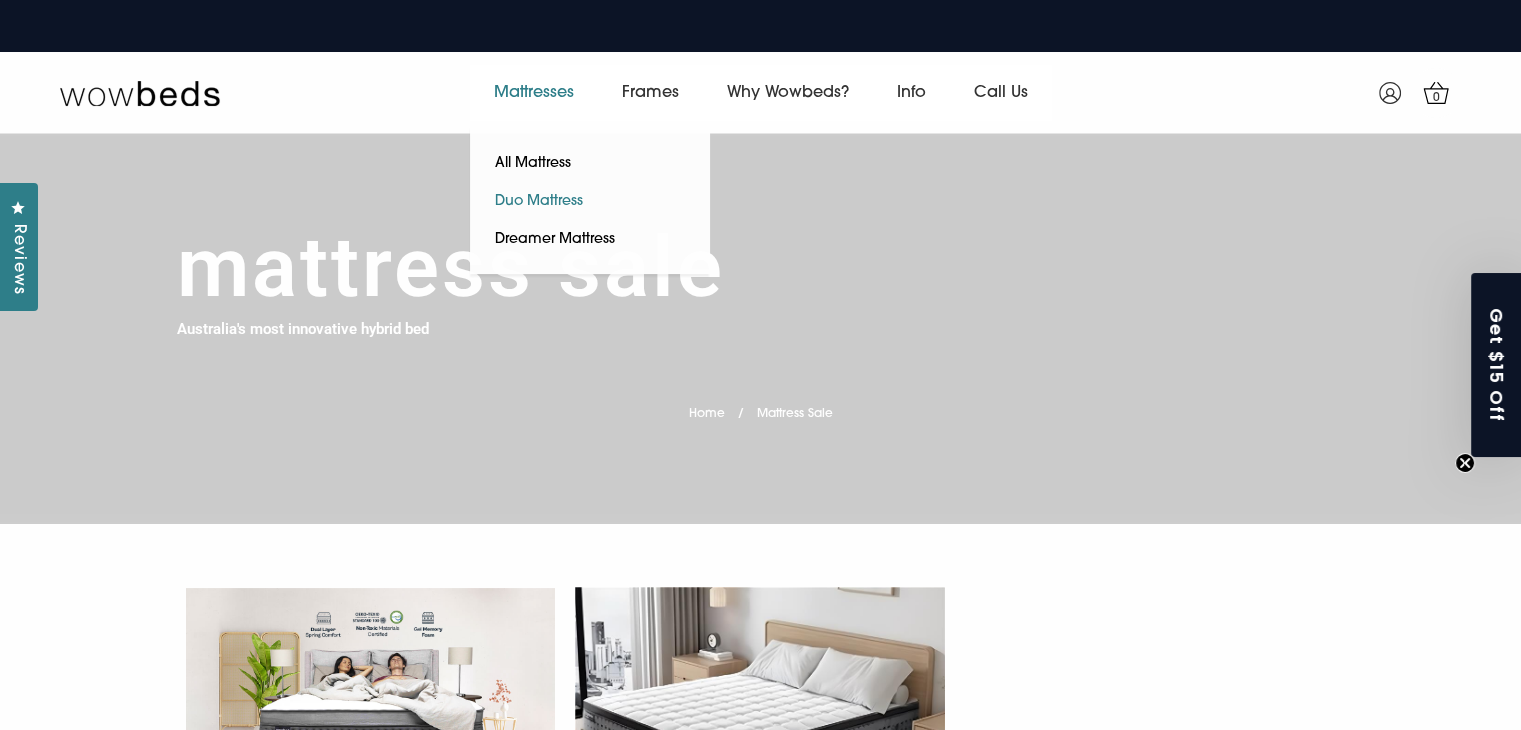click on "Duo Mattress" at bounding box center [539, 202] 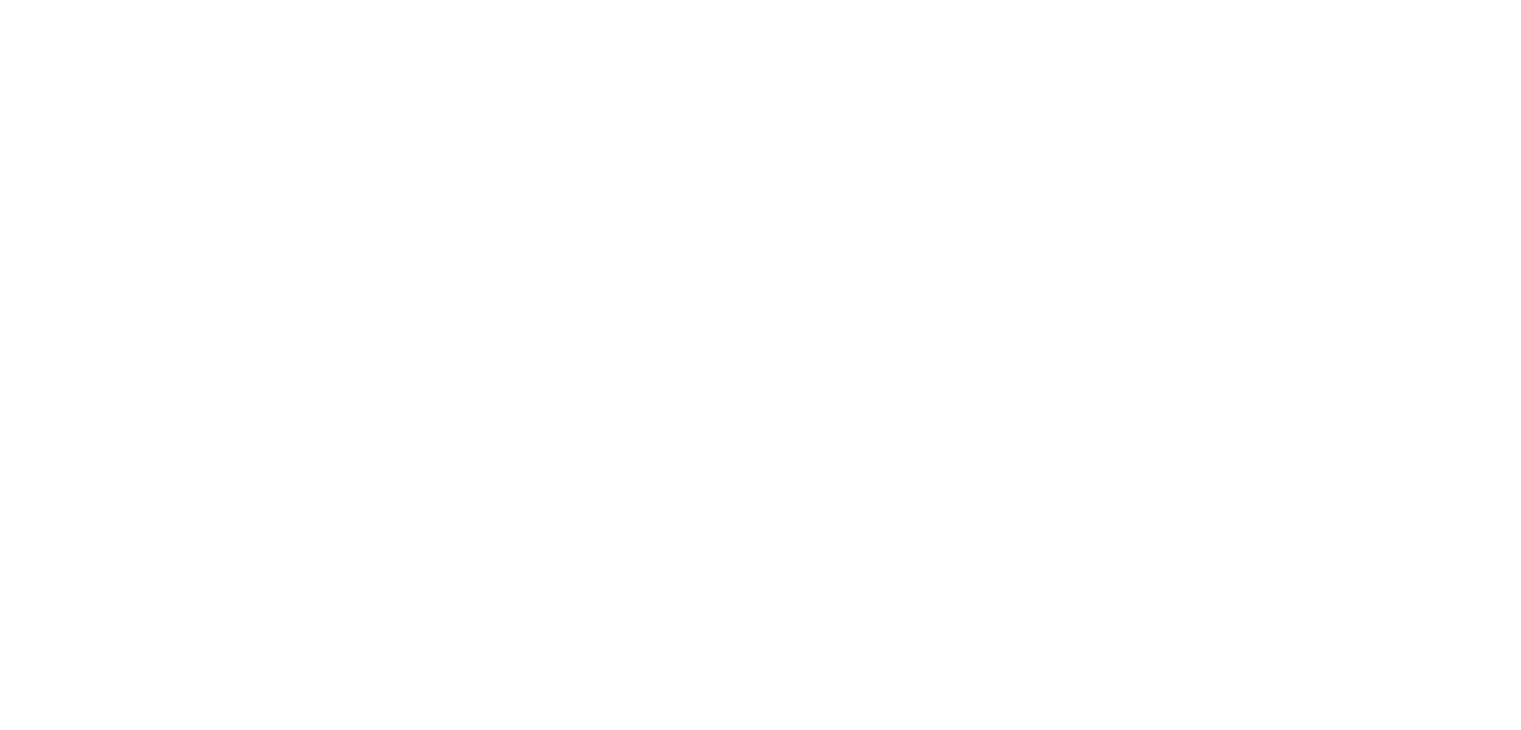 scroll, scrollTop: 0, scrollLeft: 0, axis: both 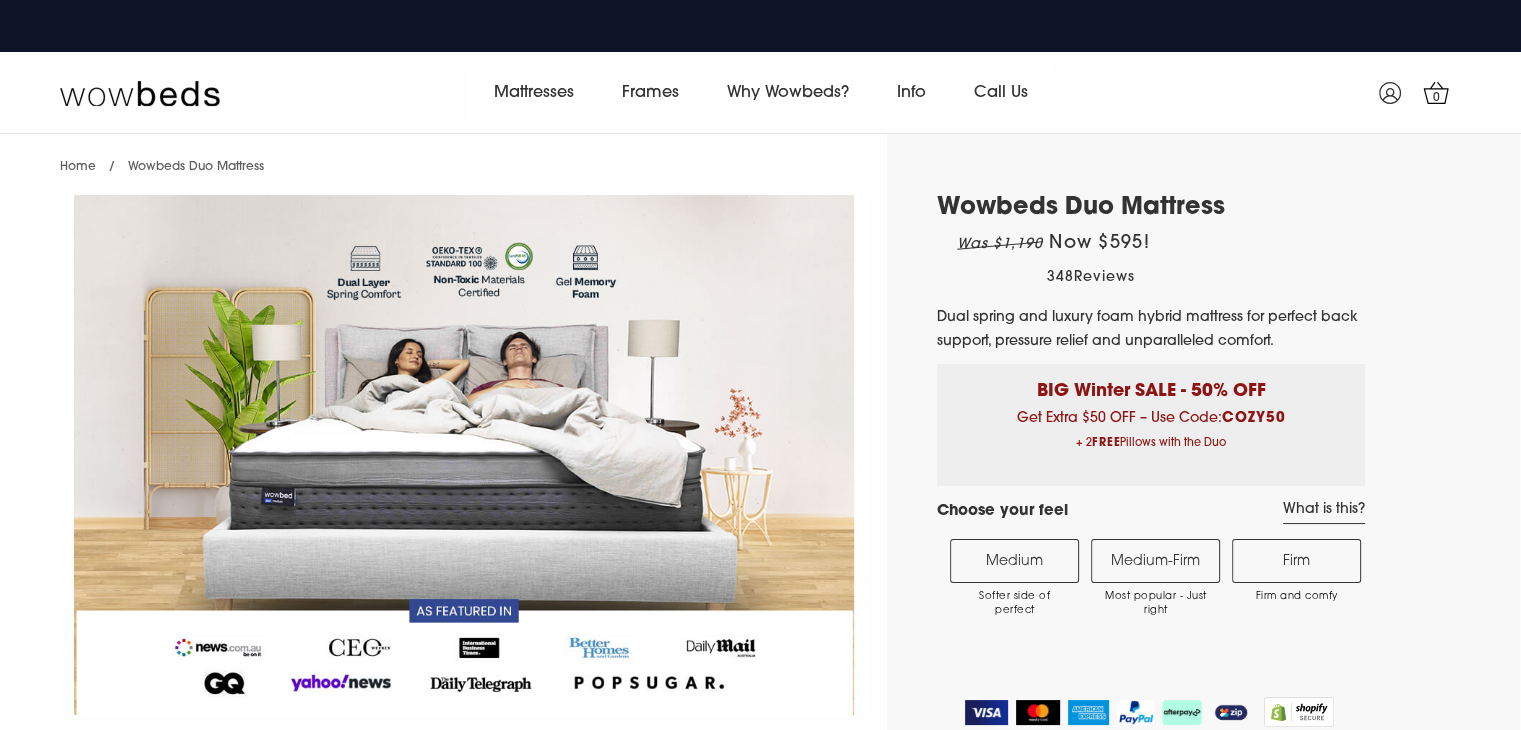 select on "Medium-Firm" 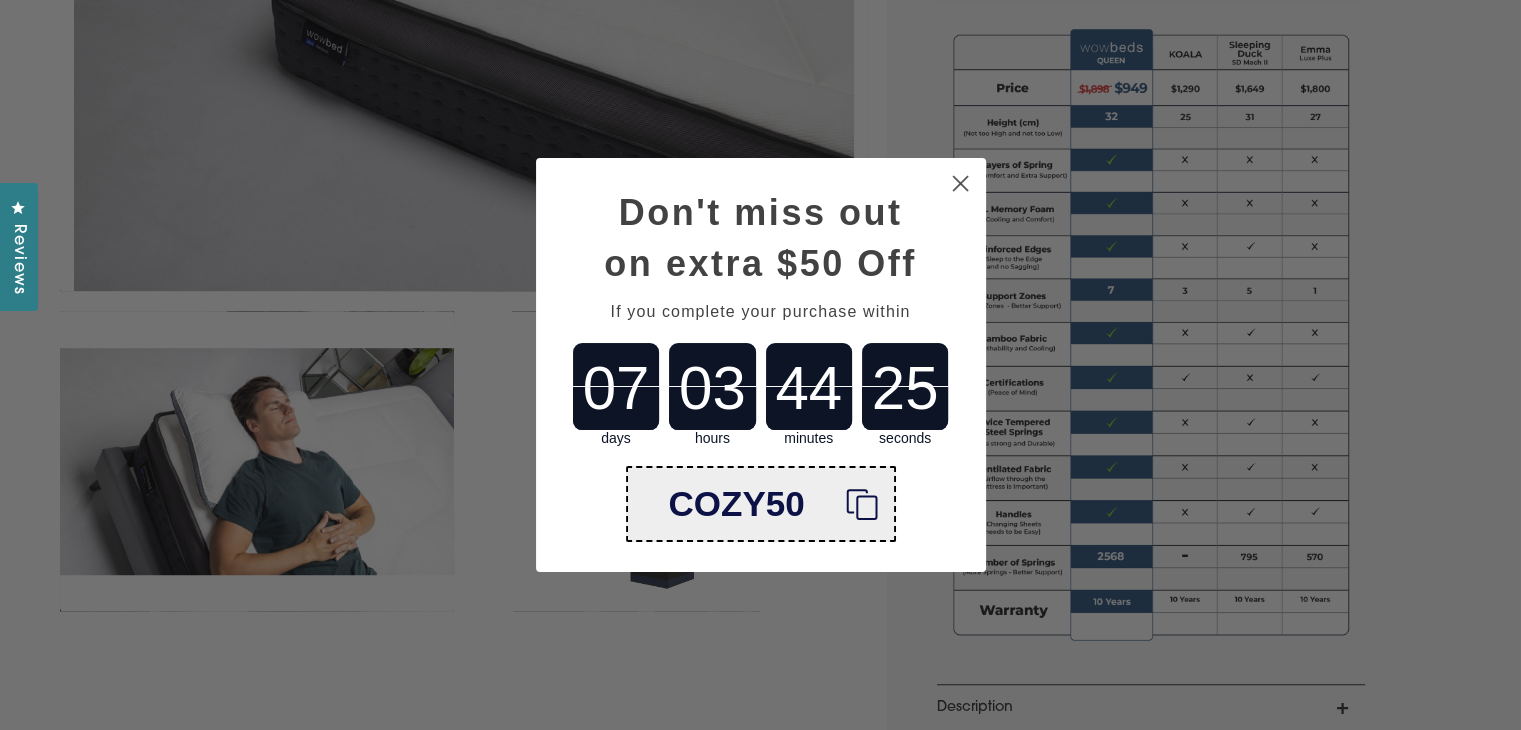 scroll, scrollTop: 1400, scrollLeft: 0, axis: vertical 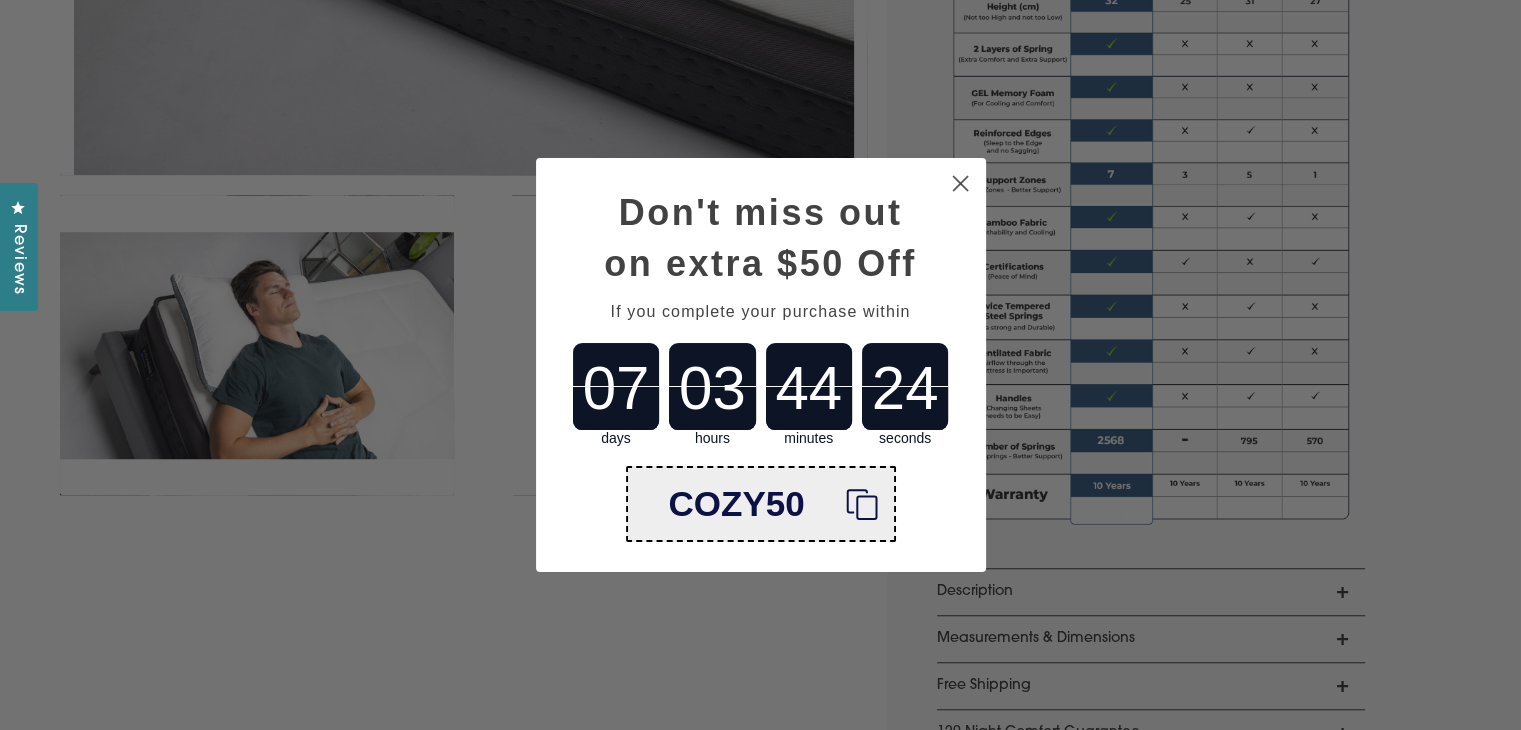 click 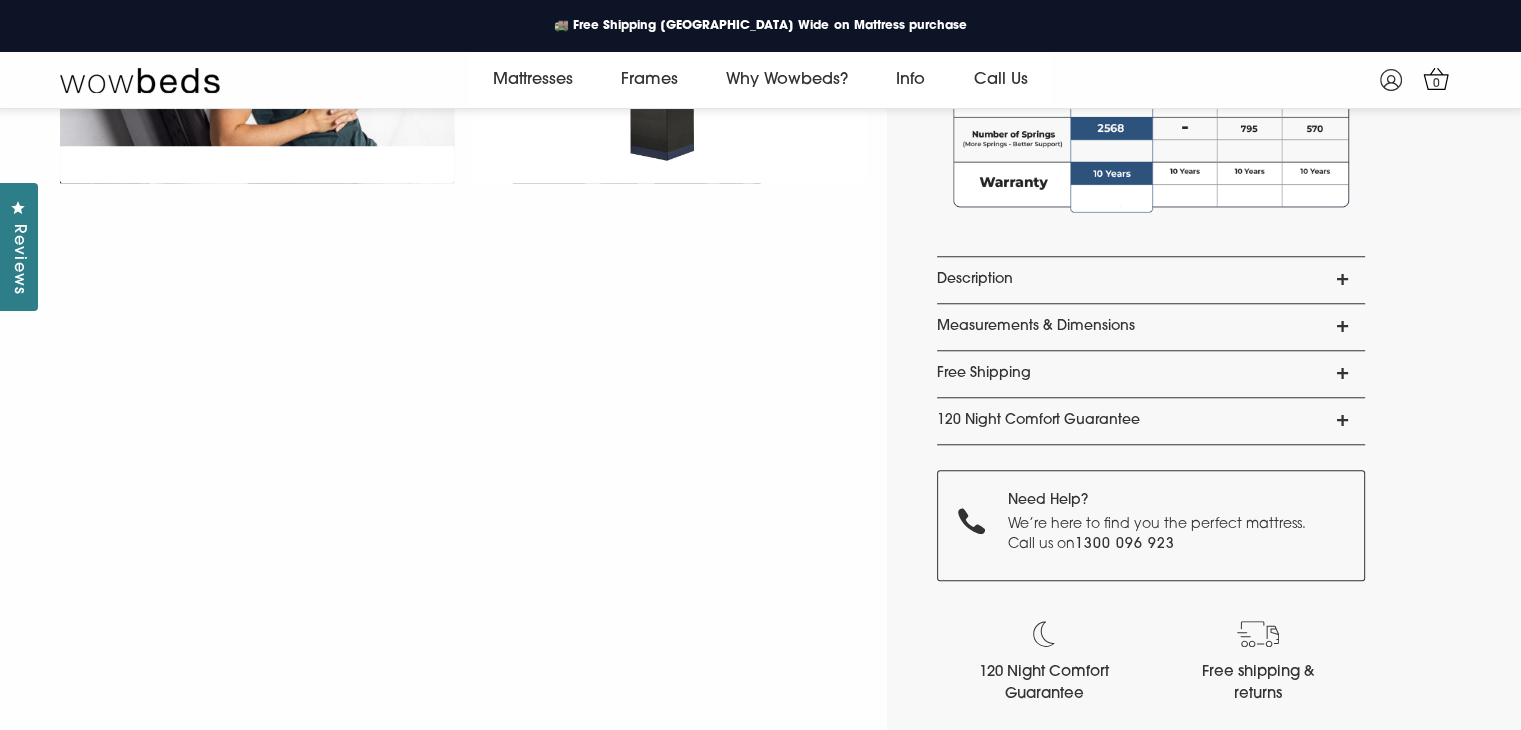 scroll, scrollTop: 1682, scrollLeft: 0, axis: vertical 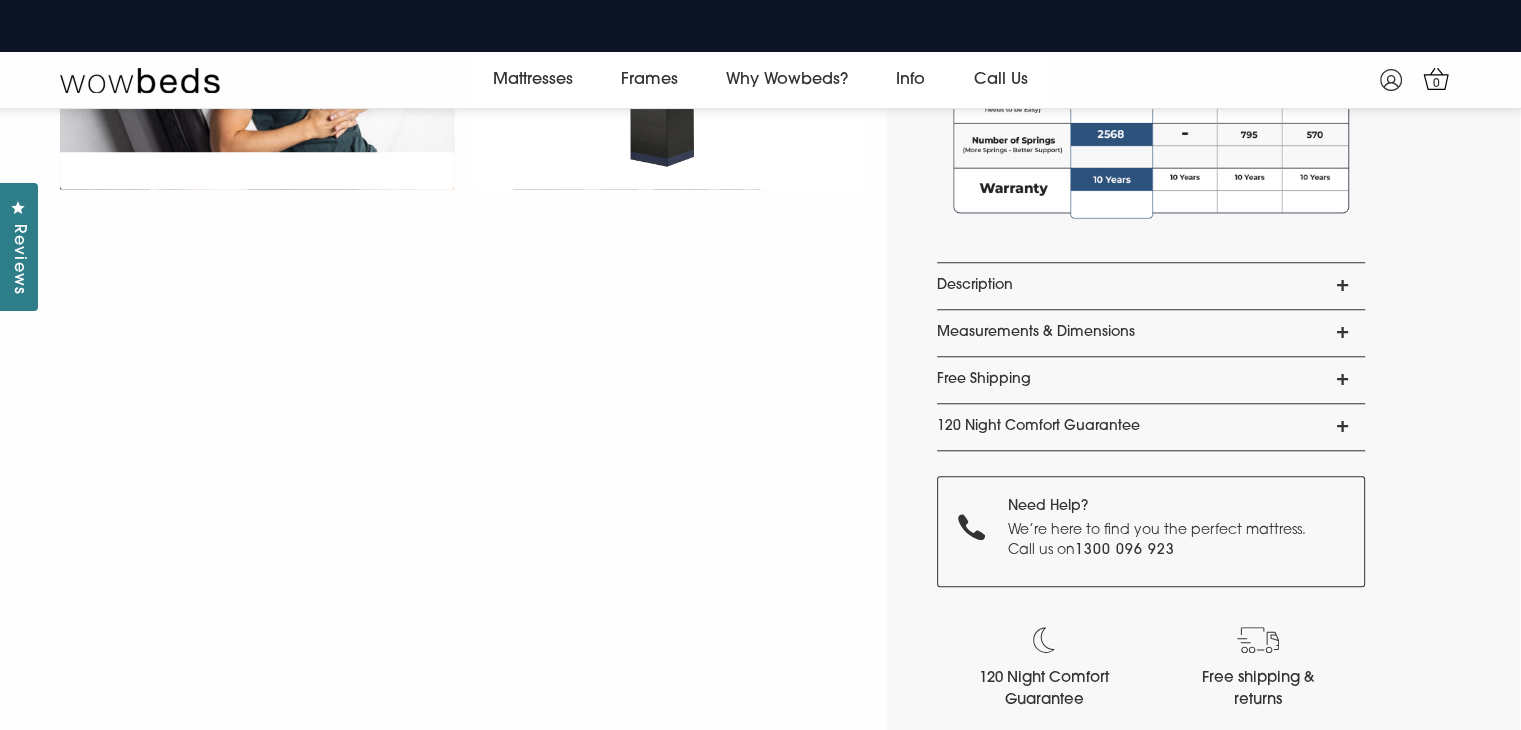 click on "Measurements & Dimensions" at bounding box center (1151, 333) 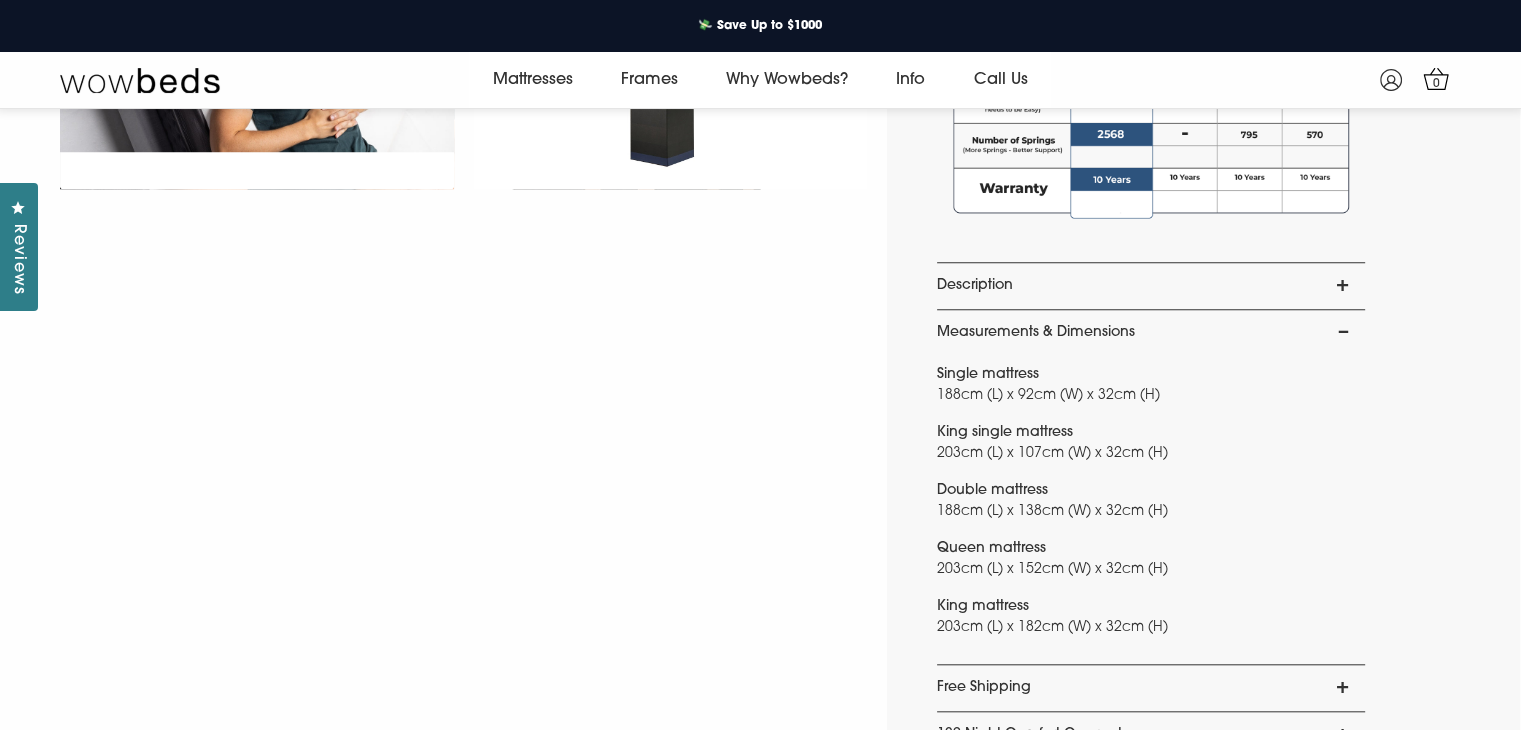 click on "Description" at bounding box center [1151, 286] 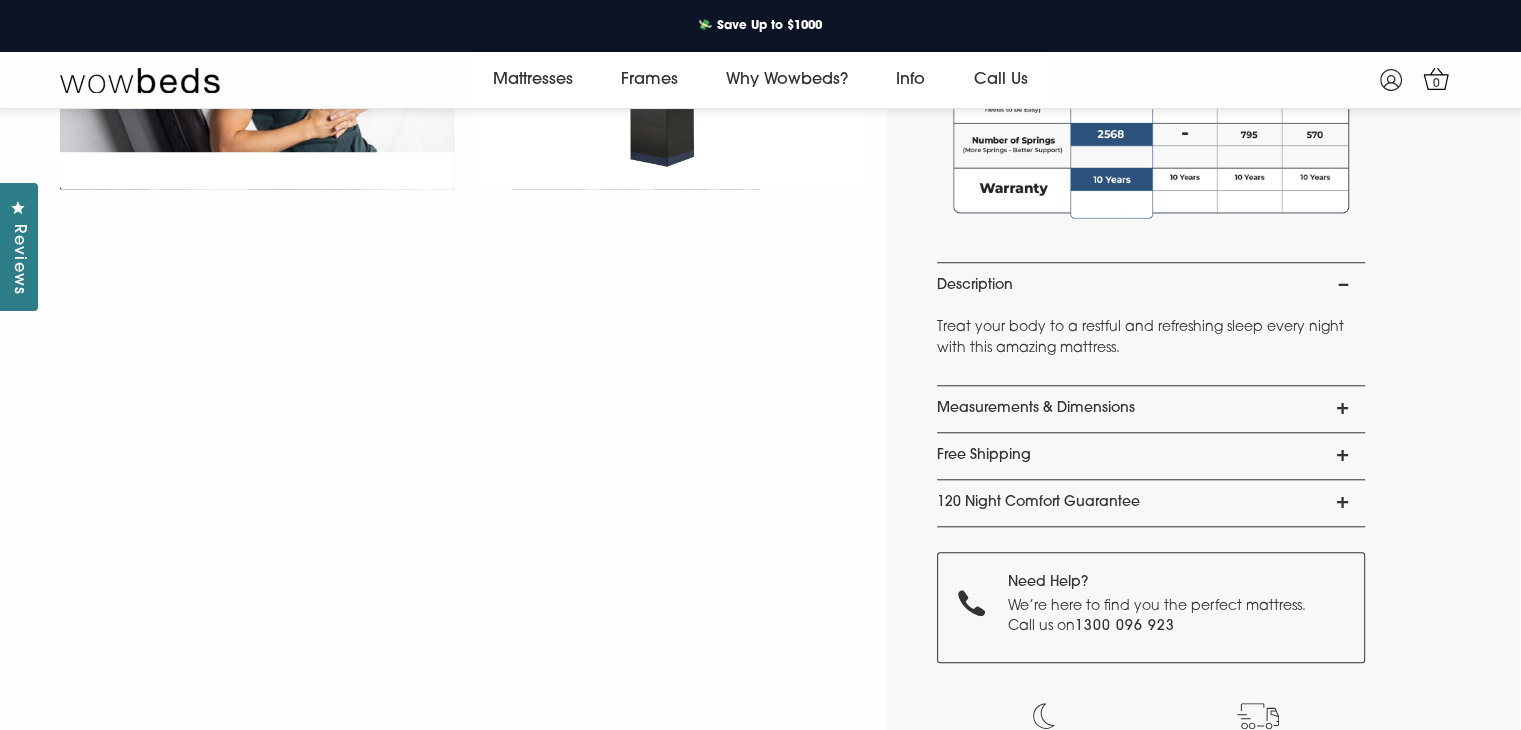 click on "Free Shipping" at bounding box center [1151, 456] 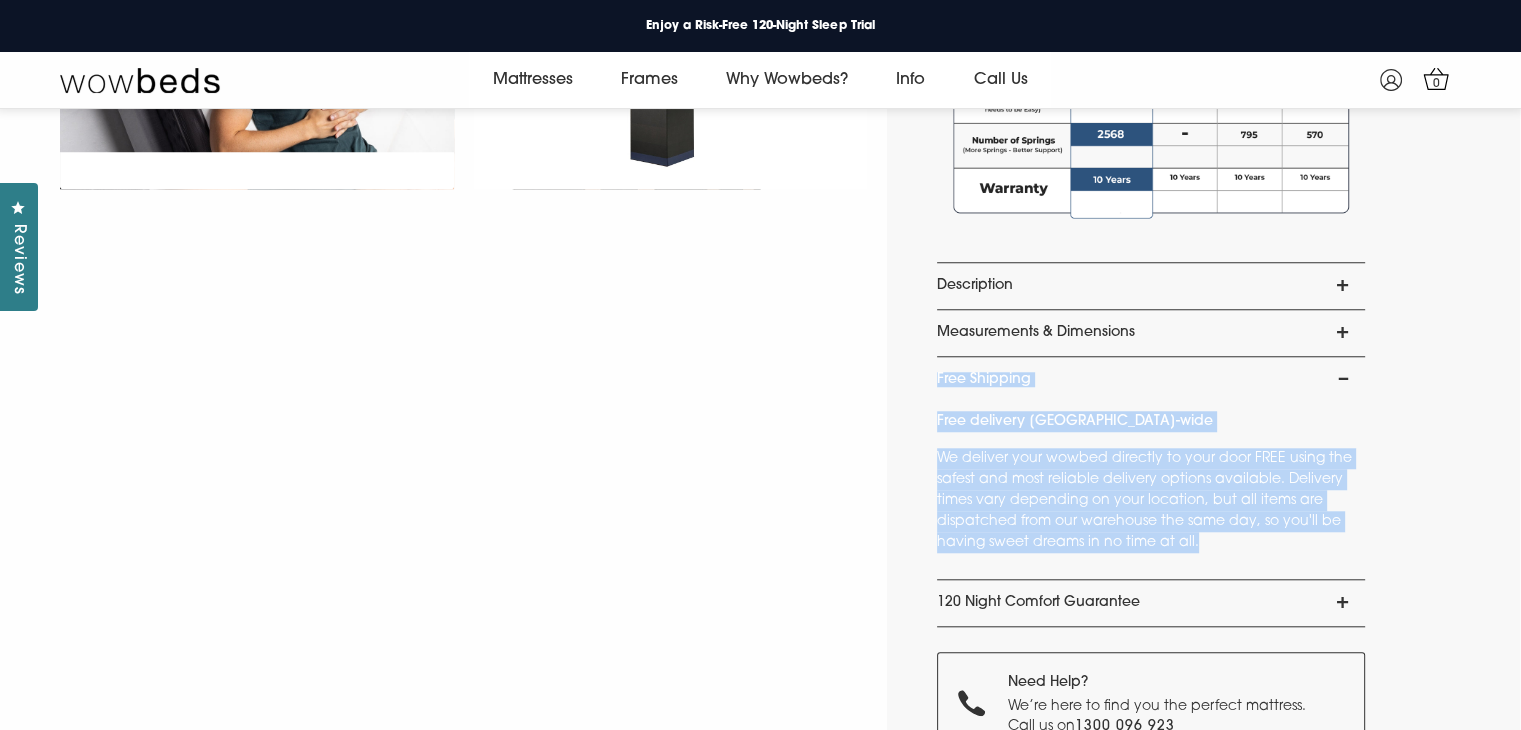drag, startPoint x: 932, startPoint y: 369, endPoint x: 1269, endPoint y: 542, distance: 378.8113 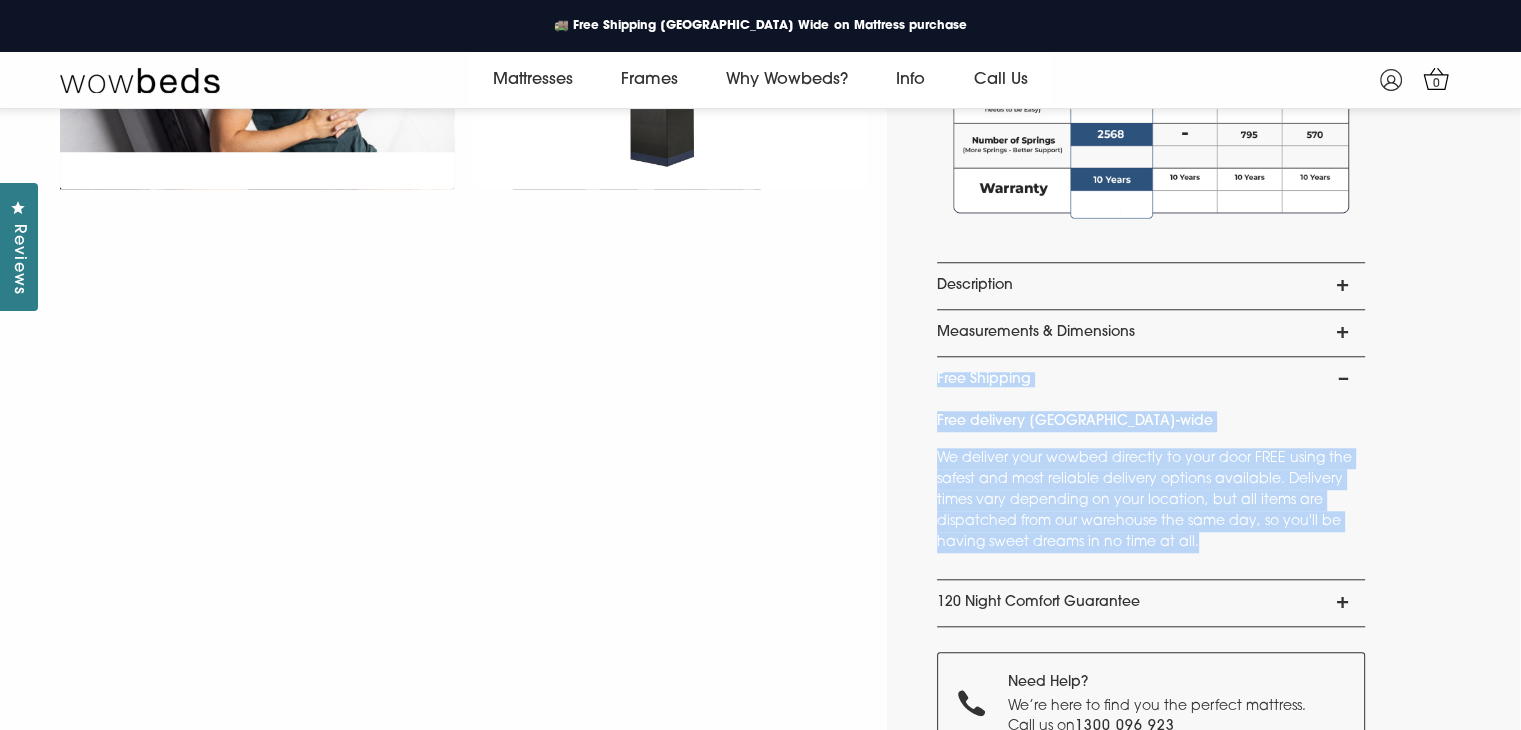 copy on "Free Shipping
Free delivery Australia-wide  We deliver your wowbed directly to your door FREE using the safest and most reliable delivery options available. Delivery times vary depending on your location, but all items are dispatched from our warehouse the same day, so you'll be having sweet dreams in no time at all." 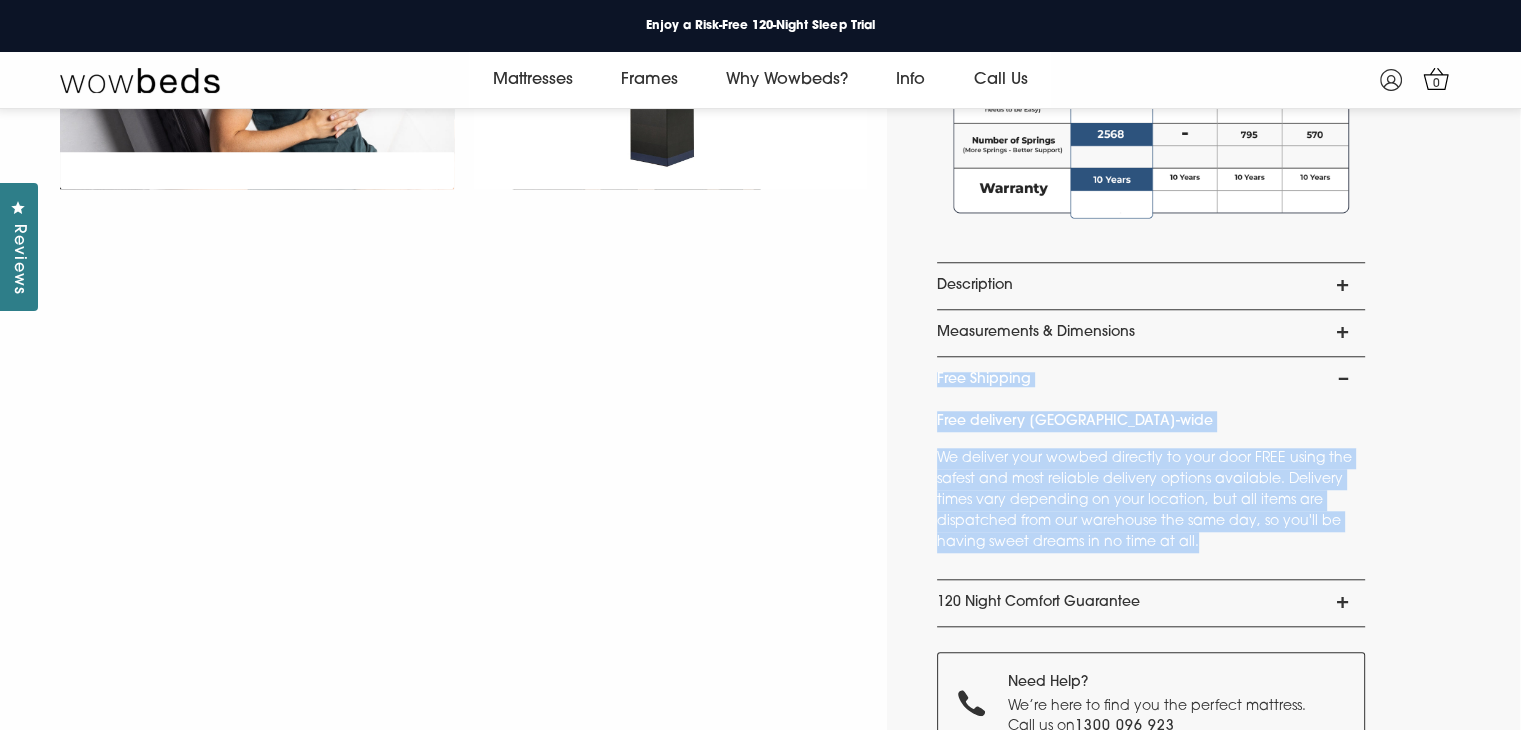 click on "120 Night Comfort Guarantee" at bounding box center [1151, 603] 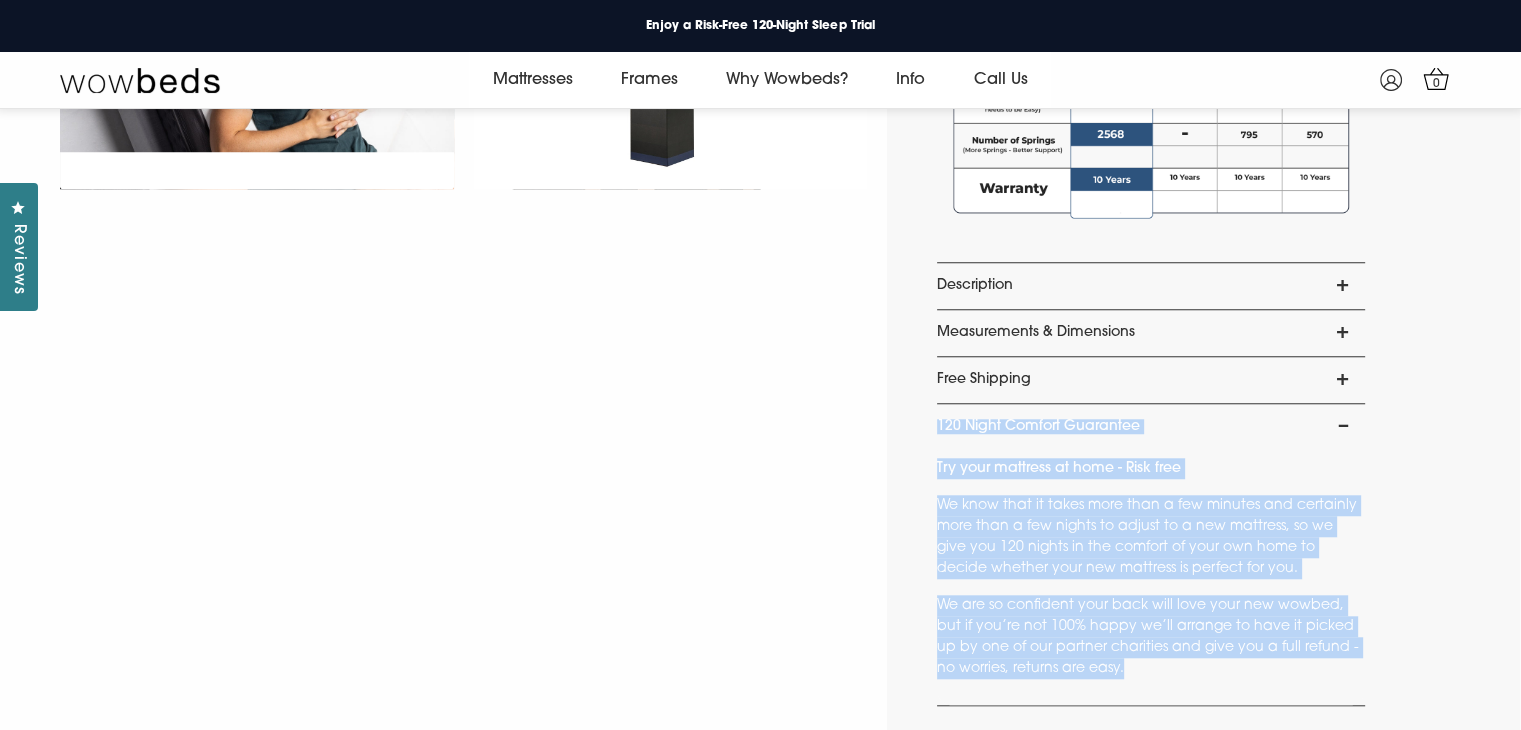 drag, startPoint x: 1122, startPoint y: 668, endPoint x: 910, endPoint y: 425, distance: 322.47946 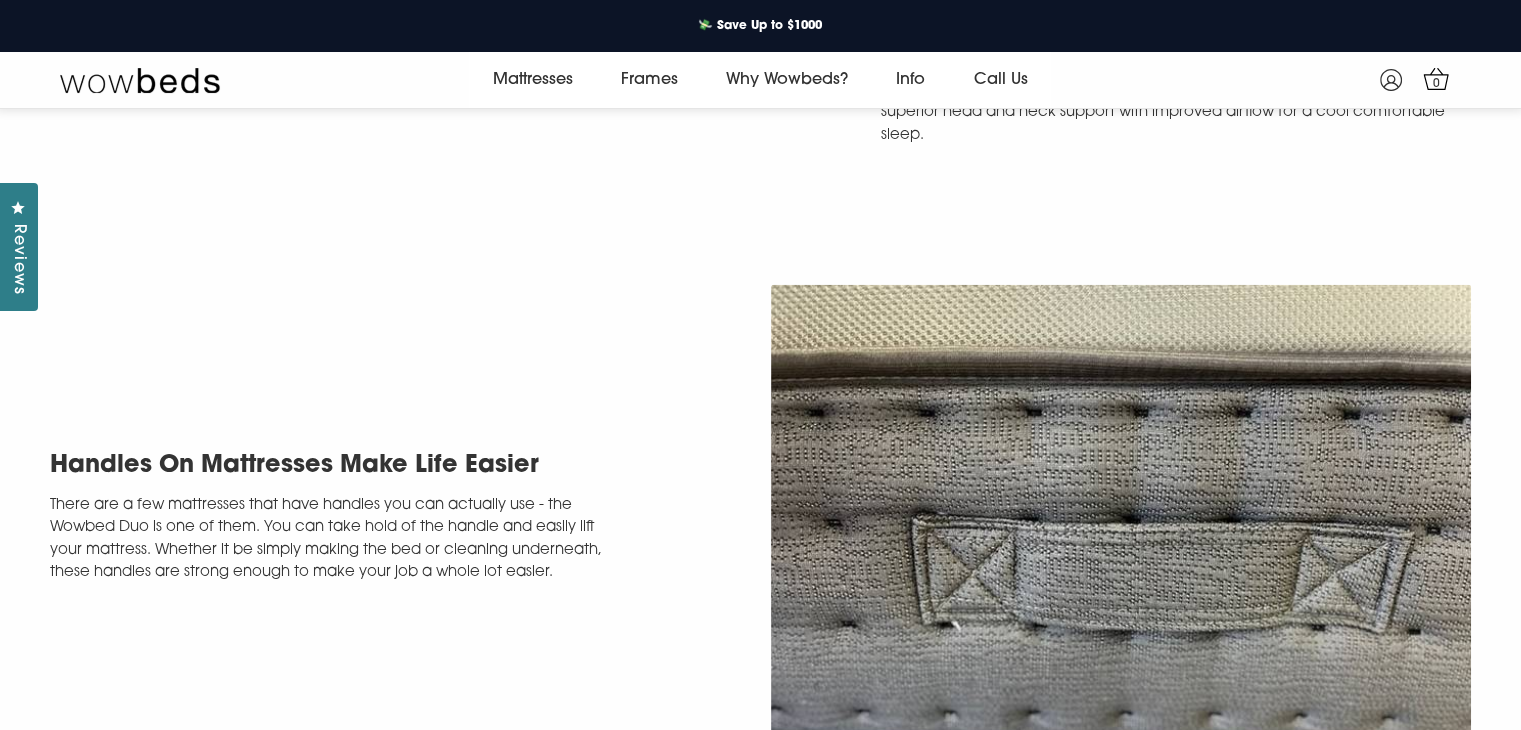 scroll, scrollTop: 5682, scrollLeft: 0, axis: vertical 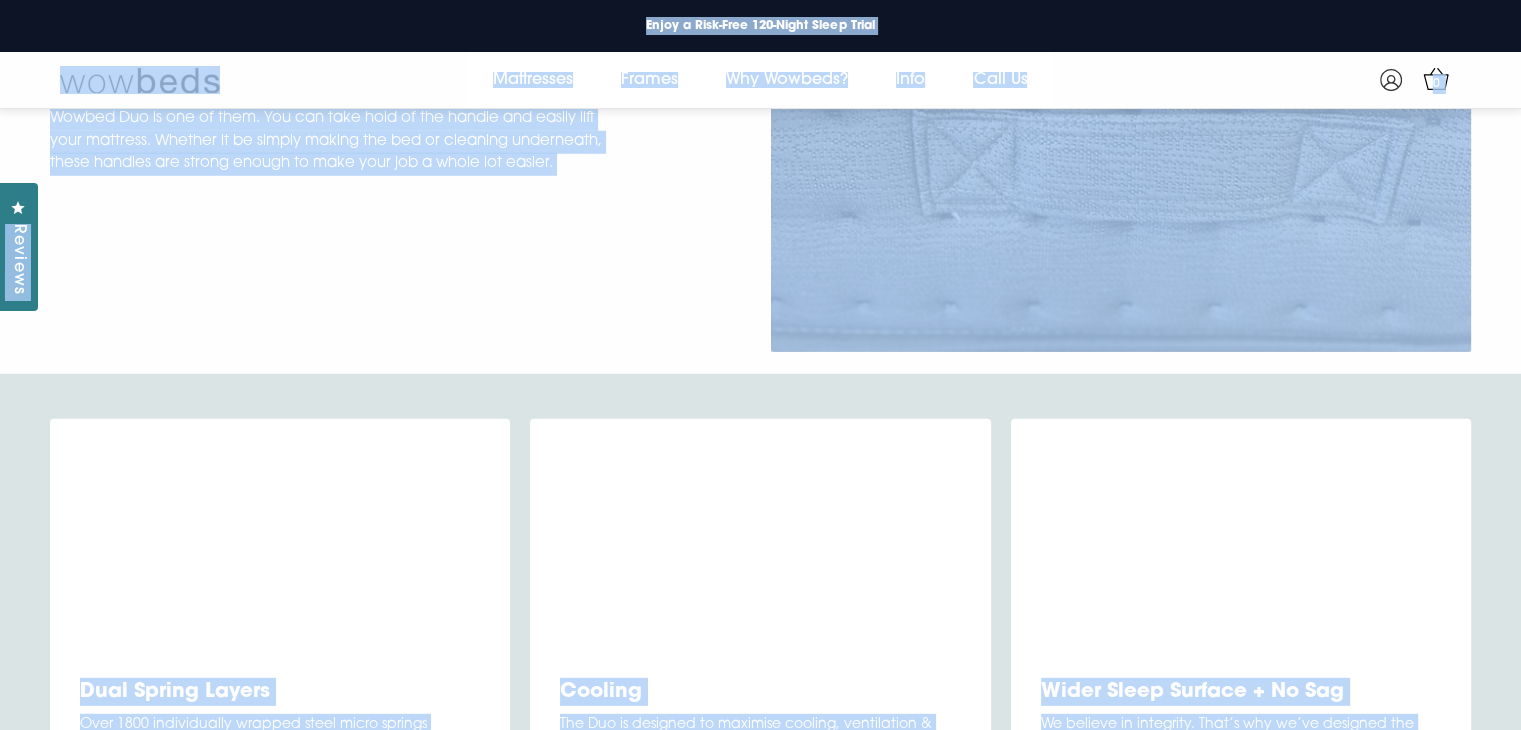 copy on "Enjoy a Risk-Free 120-Night Sleep Trial 2 Free Hybrid Pillows ($224 Value) with Duo Mattress Extra $50 Off - Use Code COZY50 at Checkout
Mattresses
All Mattress
Duo Mattress
Dreamer Mattress
Frames
Why Wowbeds?
Info
Contact Us
FAQs
Finance Options
120 Night Trial
Mattress Size Guide
..." 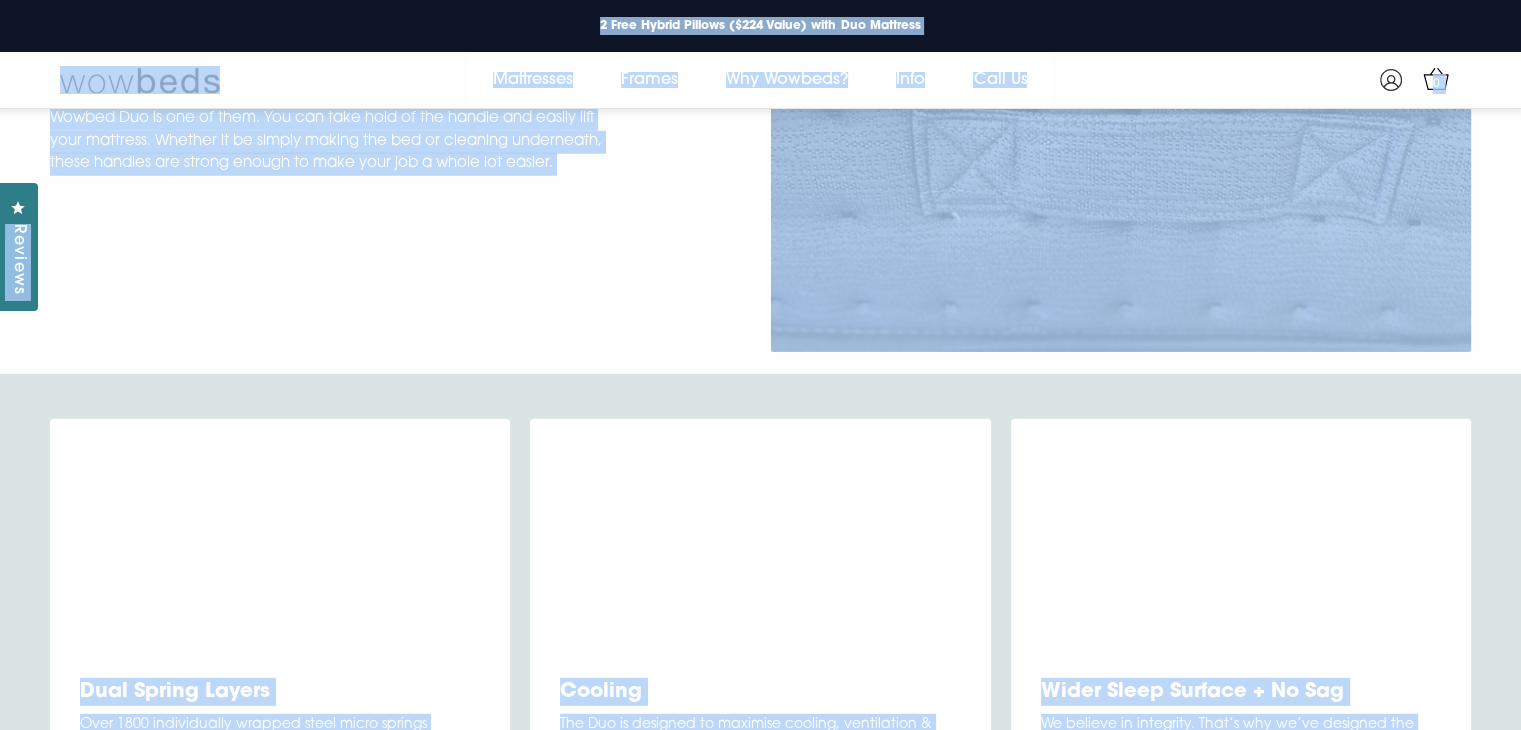 click on "Handles On Mattresses Make Life Easier There are a few mattresses that have handles you can actually use - the Wowbed Duo is one of them. You can take hold of the handle and easily lift your mattress. Whether it be simply making the bed or cleaning underneath, these handles are strong enough to make your job a whole lot easier." at bounding box center [400, 106] 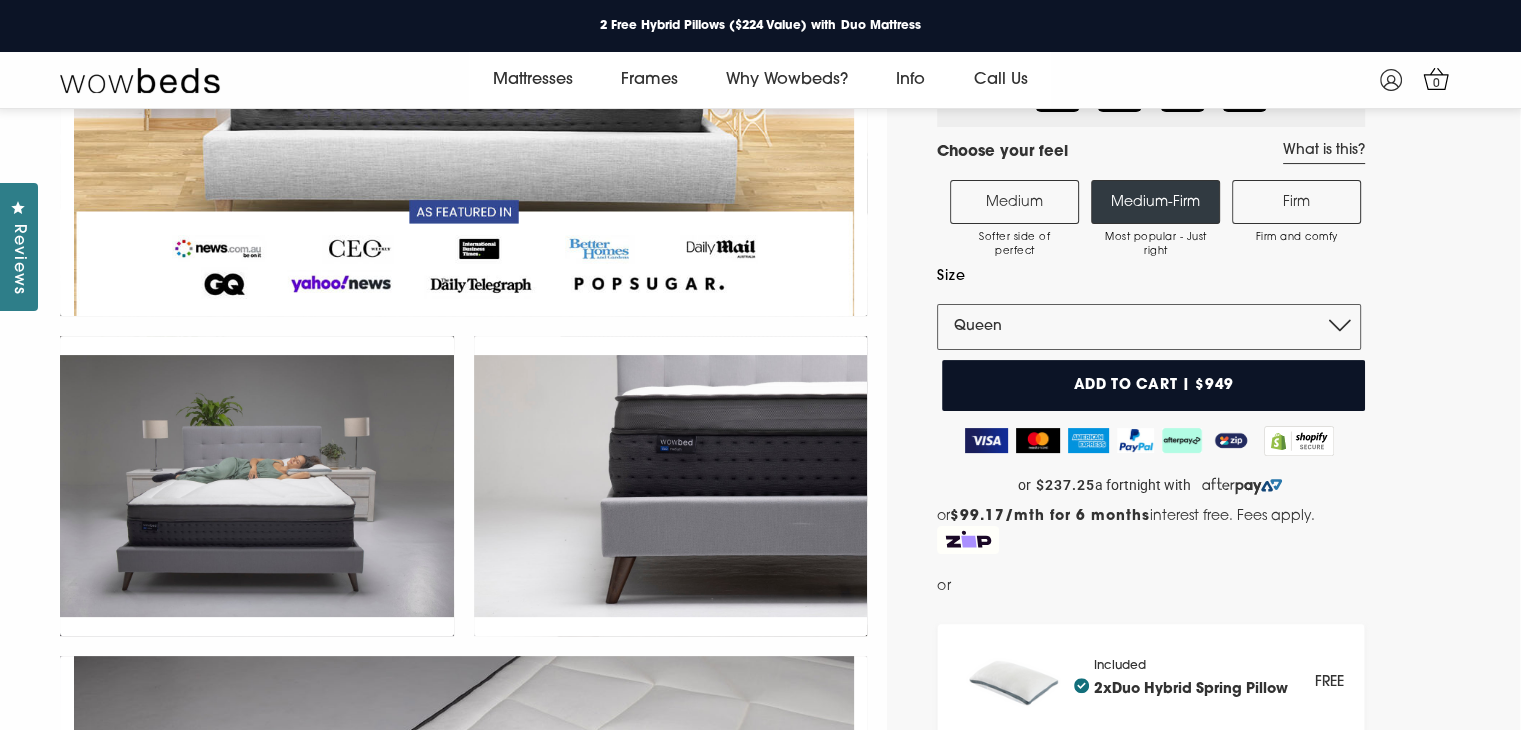 scroll, scrollTop: 0, scrollLeft: 0, axis: both 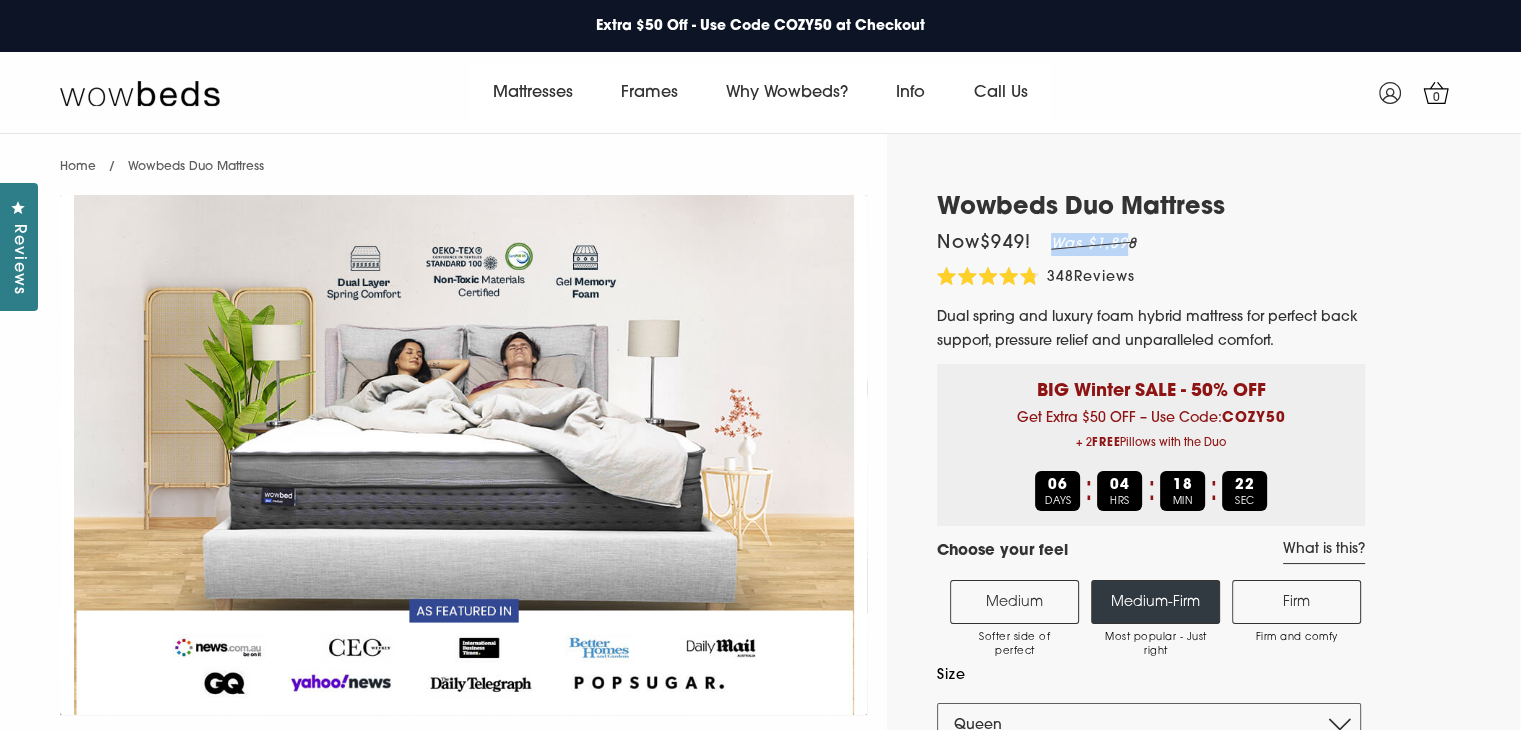 drag, startPoint x: 1053, startPoint y: 239, endPoint x: 1132, endPoint y: 235, distance: 79.101204 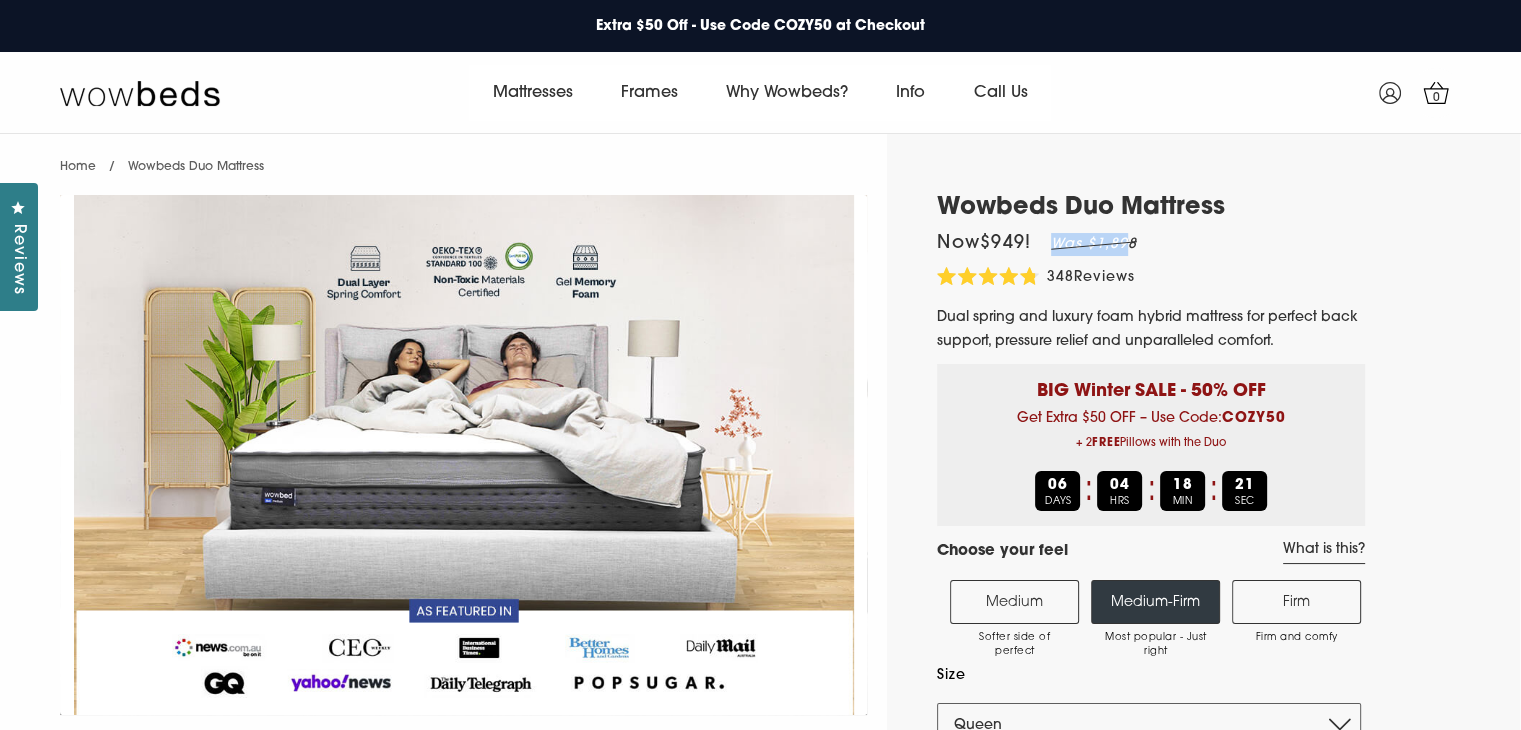 click on "Now  $949 ! Was $1,898" at bounding box center (1037, 244) 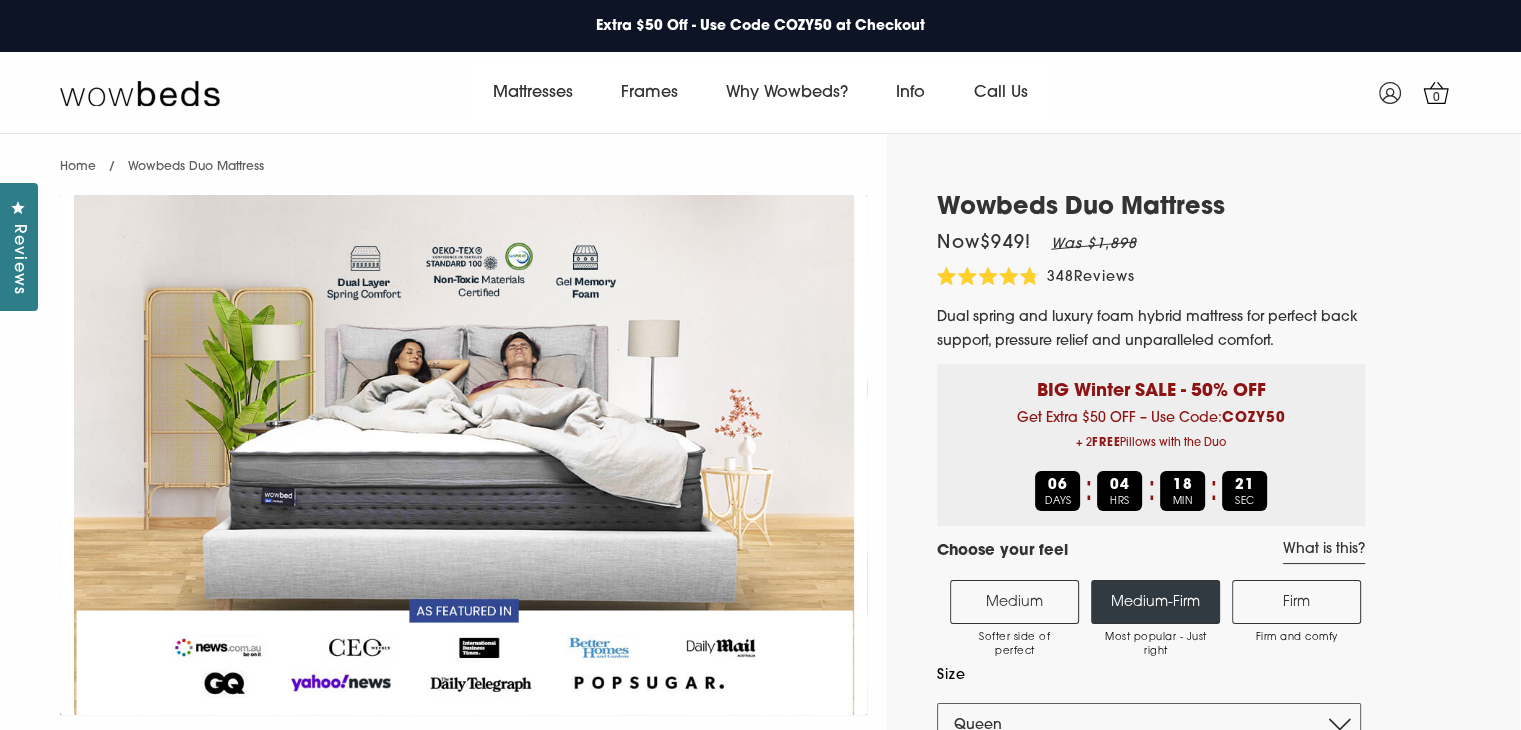 click on "Now  $949 ! Was $1,898" at bounding box center [1037, 244] 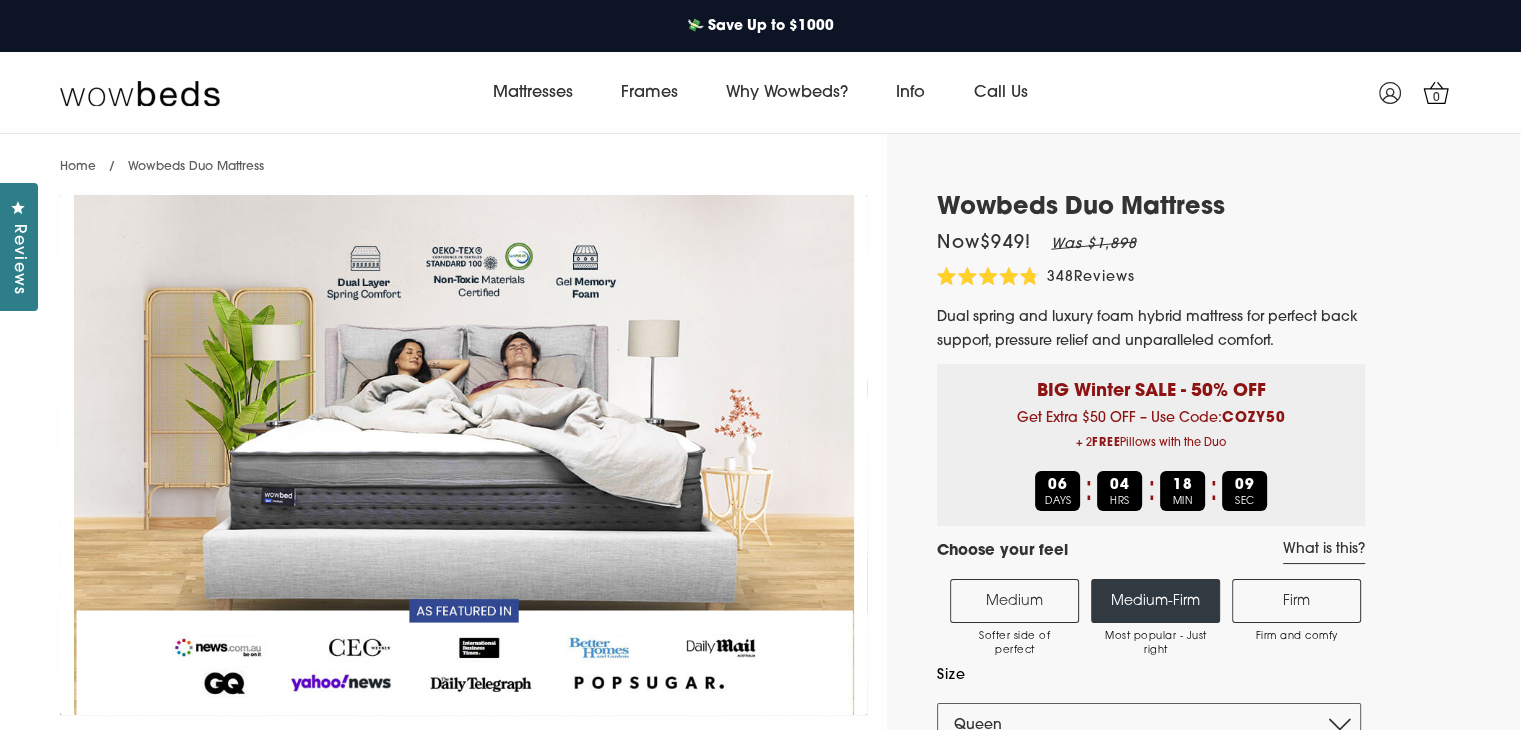 click on "🚚 Free Shipping Australia Wide on Mattress purchase 💸 Save Up to $1000  Enjoy a Risk-Free 120-Night Sleep Trial 2 Free Hybrid Pillows ($224 Value) with Duo Mattress Extra $50 Off - Use Code COZY50 at Checkout" at bounding box center (760, 26) 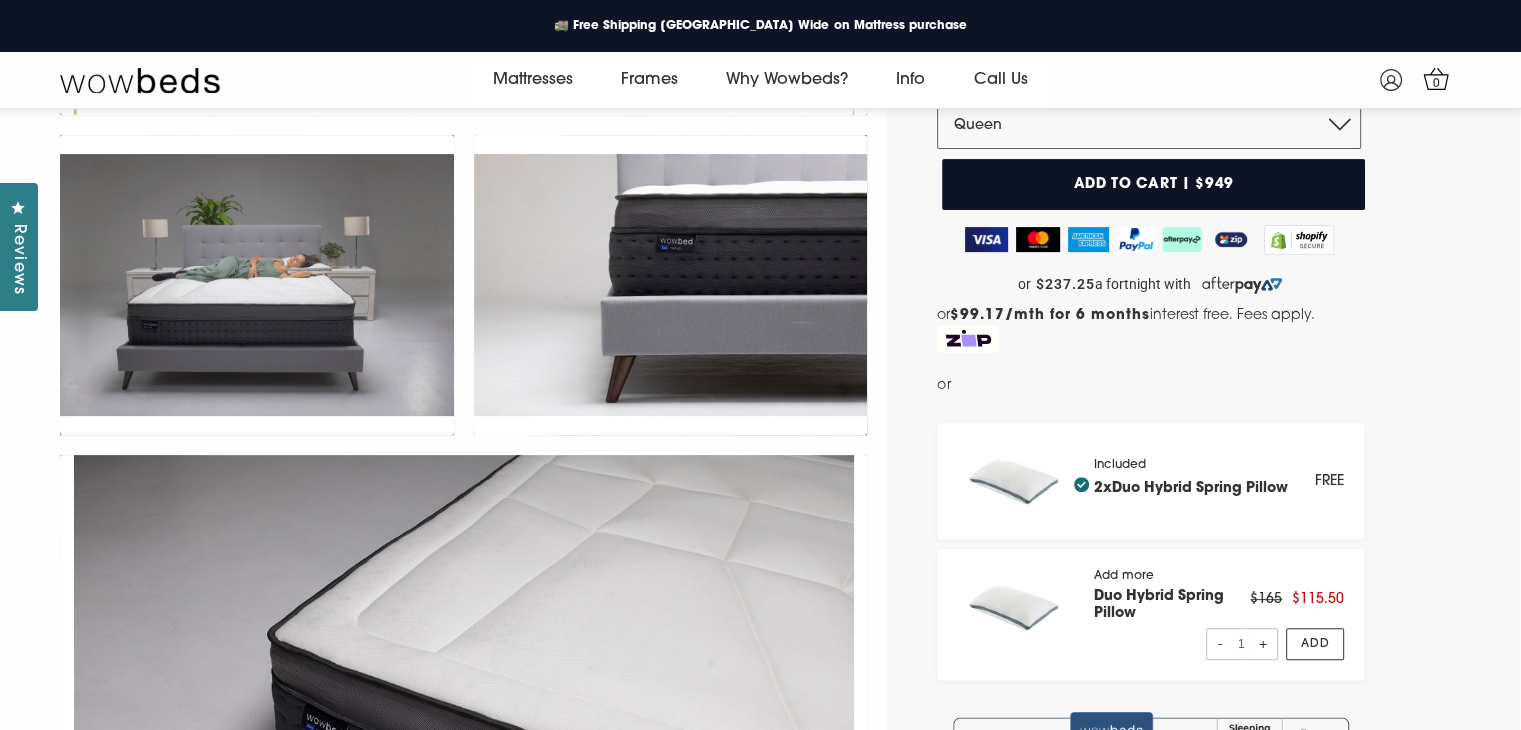 scroll, scrollTop: 575, scrollLeft: 0, axis: vertical 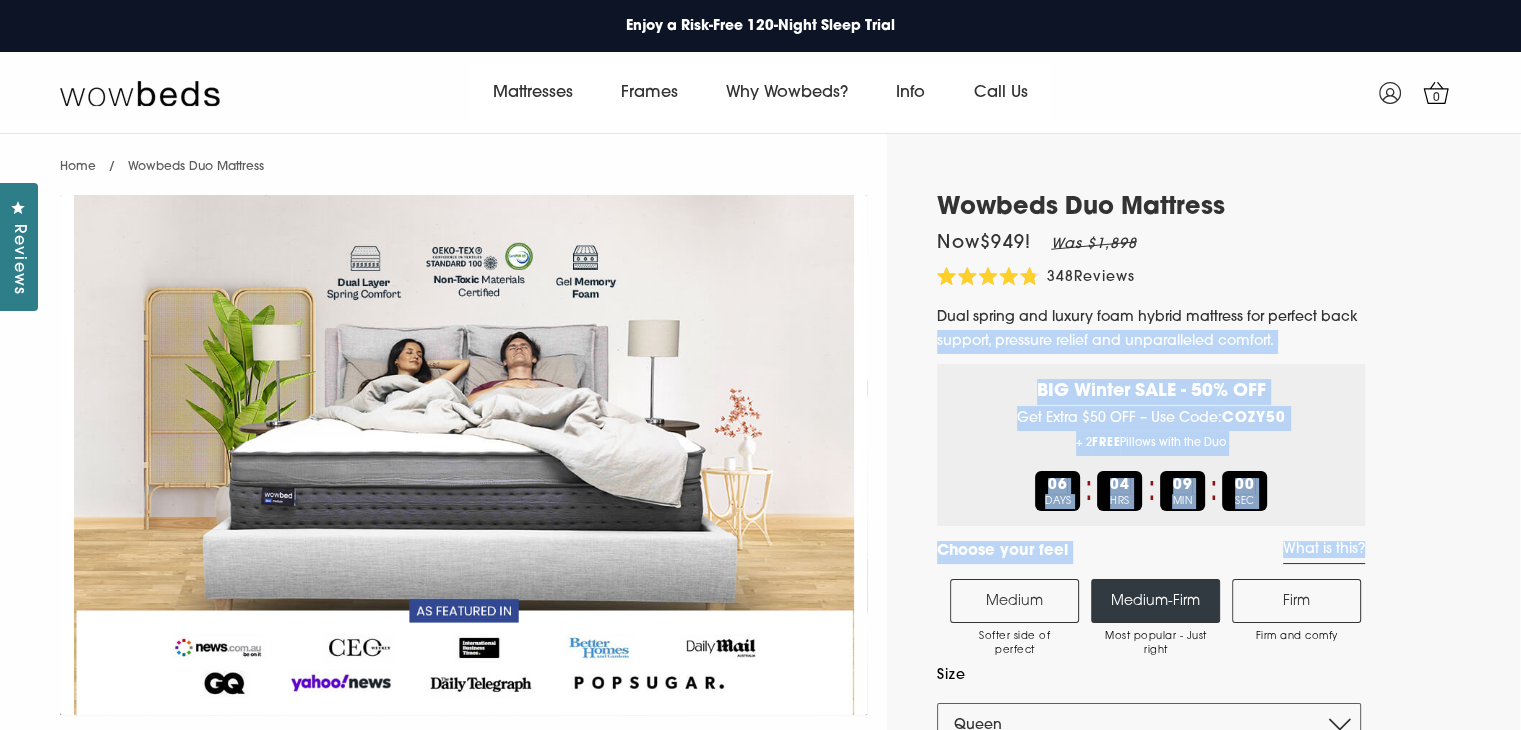 drag, startPoint x: 1380, startPoint y: 533, endPoint x: 908, endPoint y: 353, distance: 505.1574 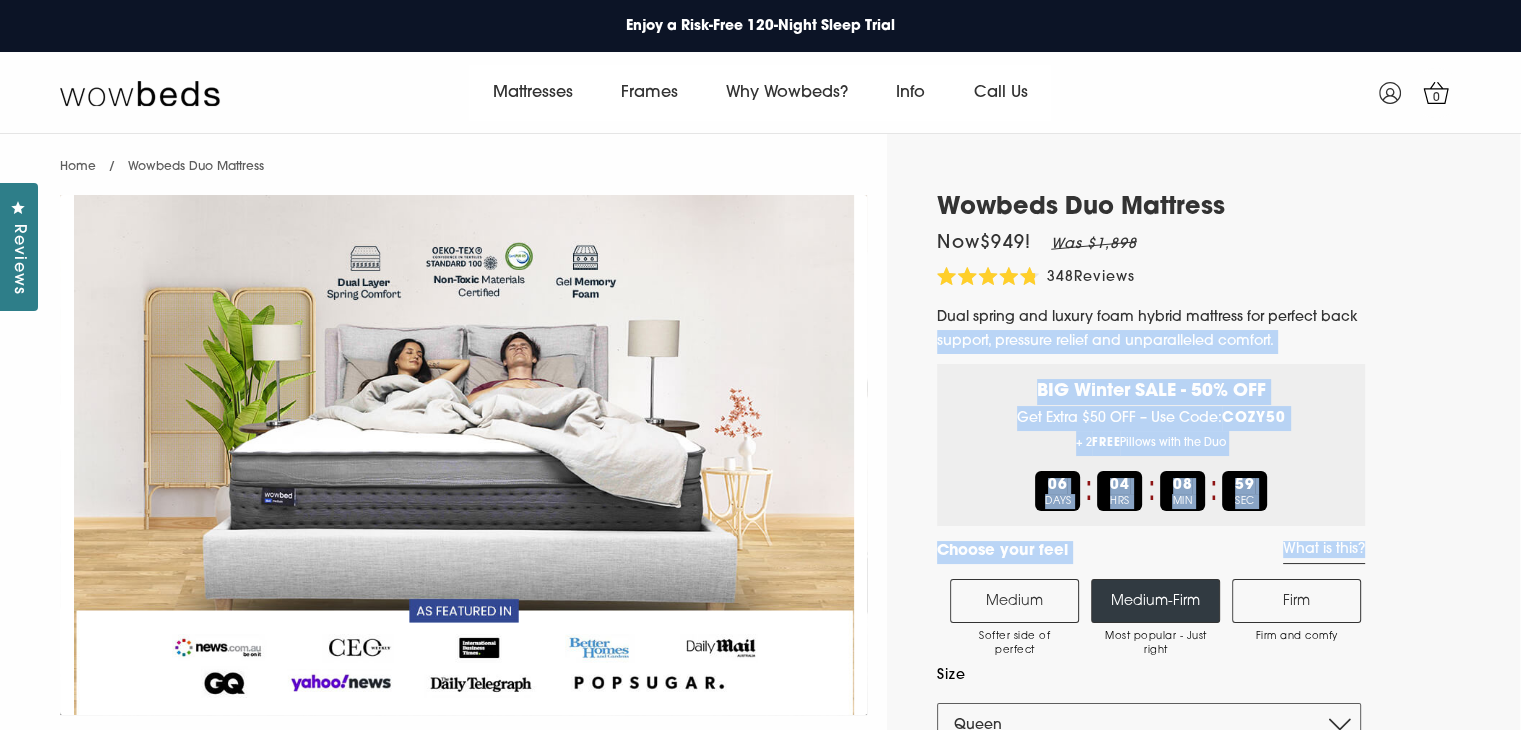click on "Wowbeds Duo Mattress
Now  $949 ! Was $1,898
4.8  Rated 4.8 out of 5 stars 348  Reviews Click to scroll to reviews
Dual spring and luxury foam hybrid mattress for perfect back support, pressure relief and unparalleled comfort.
BIG Winter SALE - 50% OFF
Get Extra $50 OFF – Use Code:  COZY50   + 2  FREE  Pillows with the Duo
06 DAYS 04 HRS 08 MIN 59 SEC
Choose your feel
What is this?
Medium
Softer side of perfect" at bounding box center (1136, 1593) 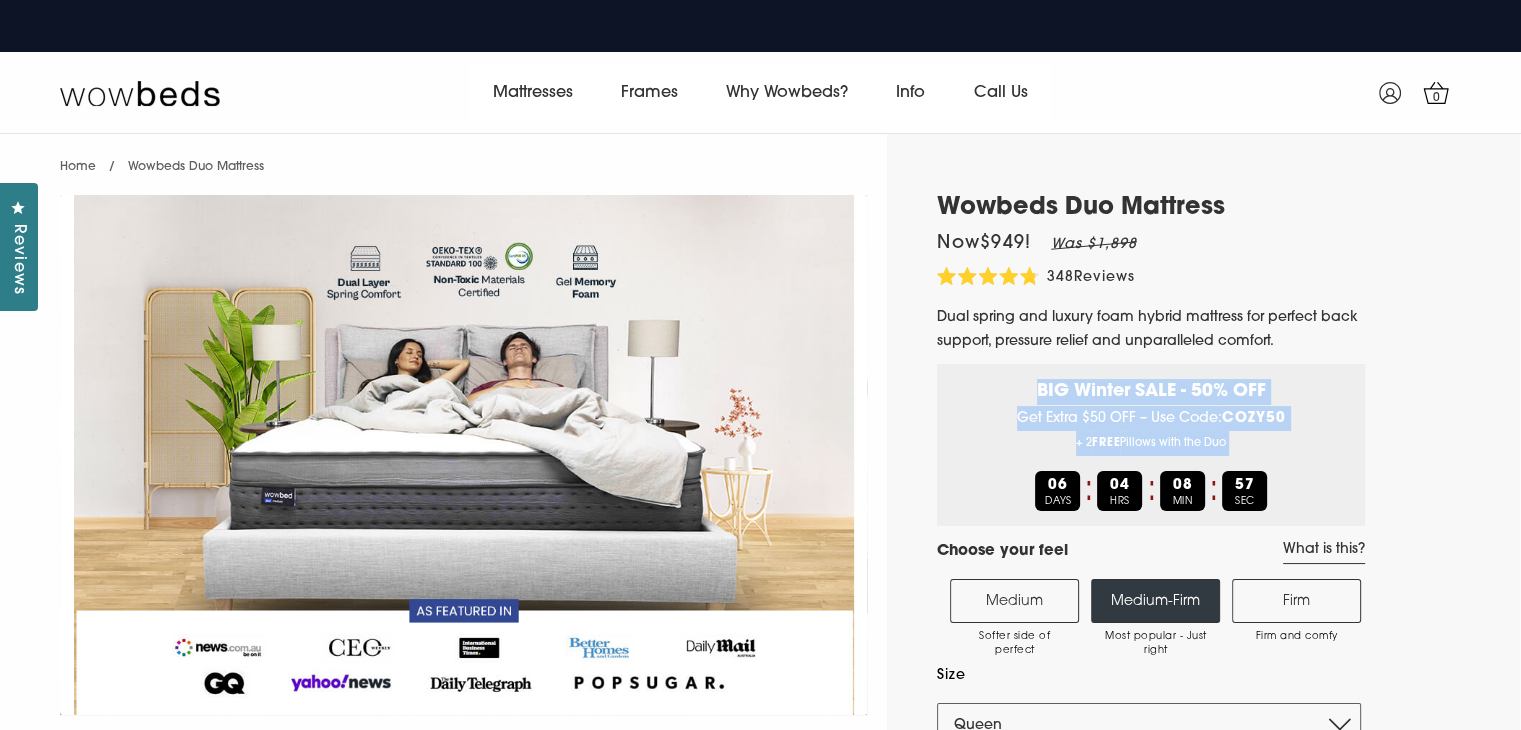 drag, startPoint x: 934, startPoint y: 367, endPoint x: 1392, endPoint y: 485, distance: 472.95667 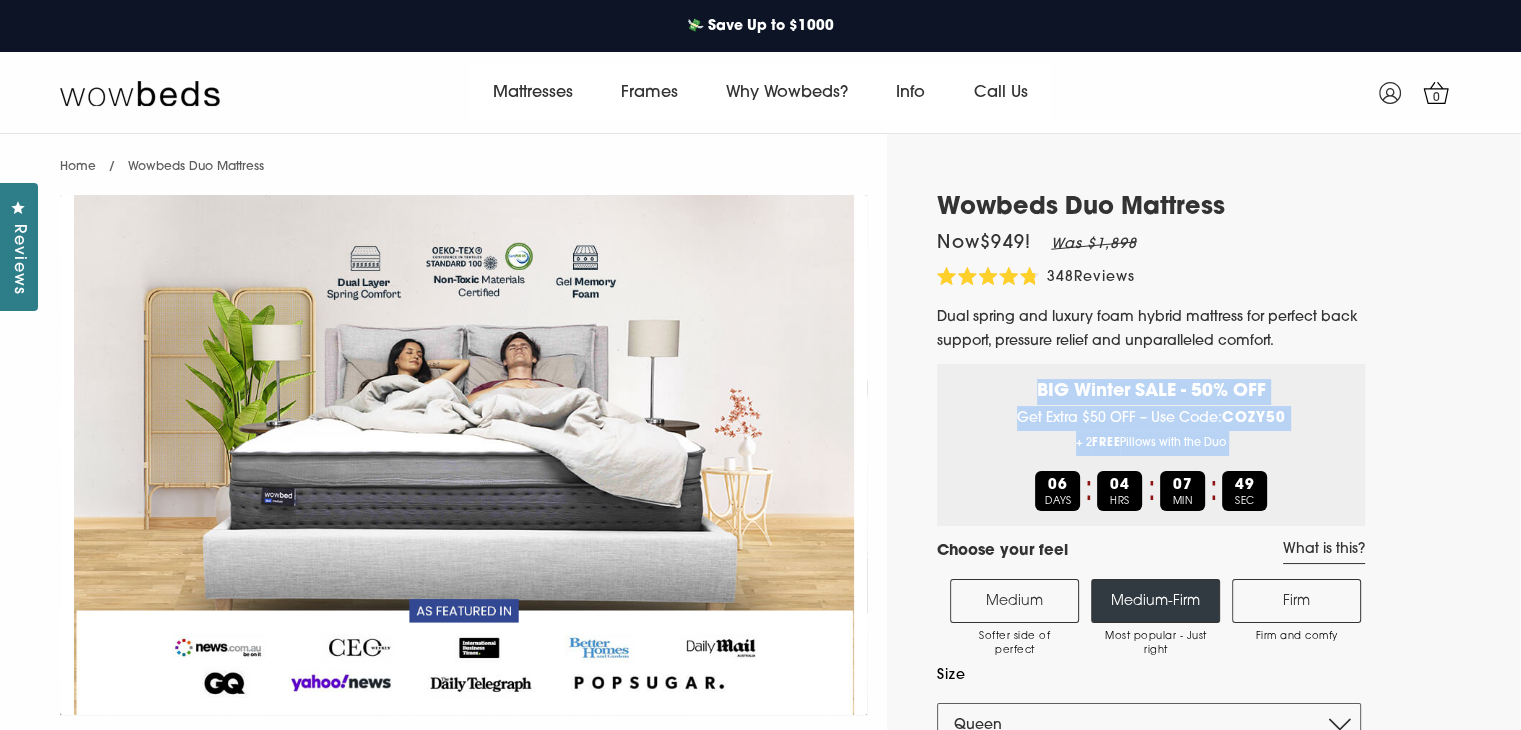 scroll, scrollTop: 316, scrollLeft: 0, axis: vertical 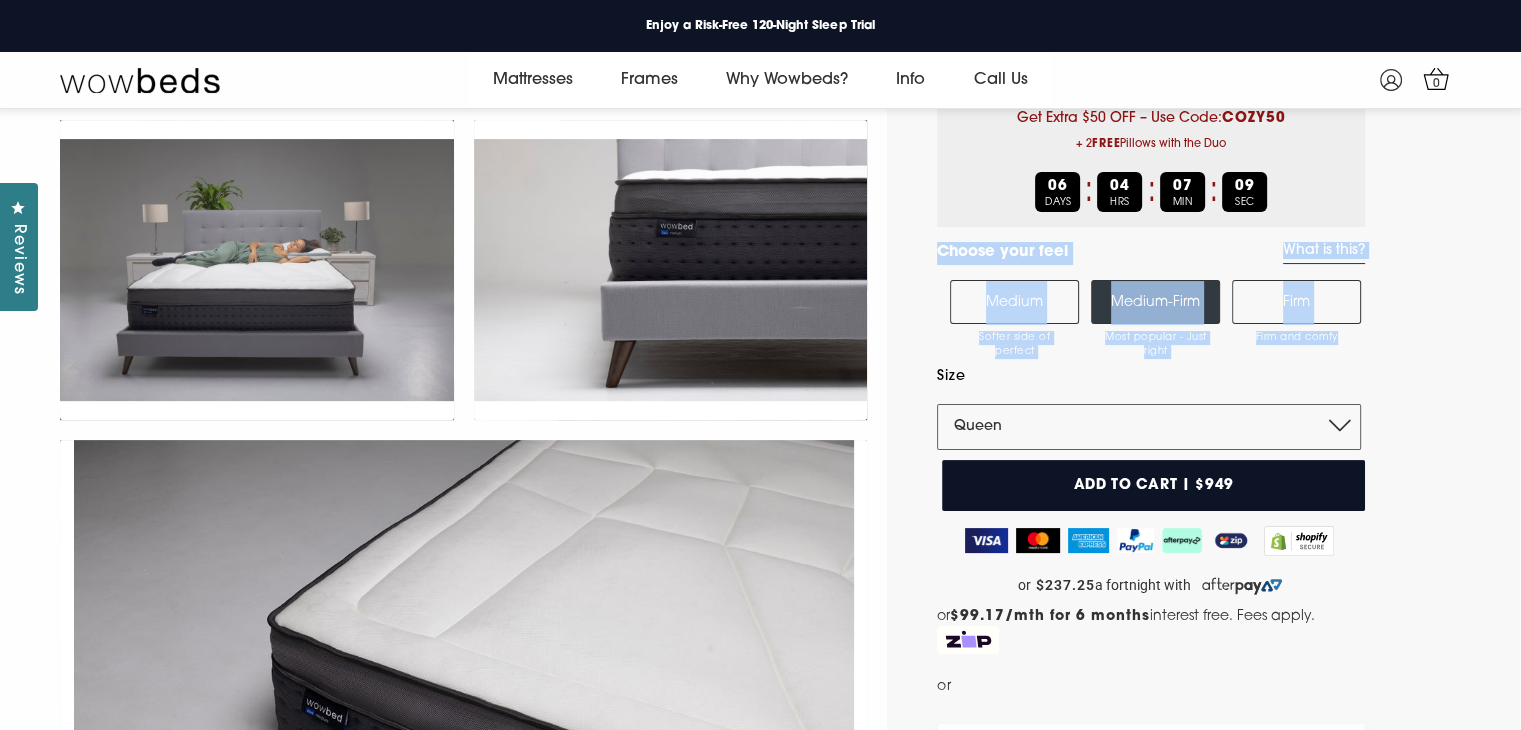 drag, startPoint x: 906, startPoint y: 241, endPoint x: 1336, endPoint y: 341, distance: 441.4748 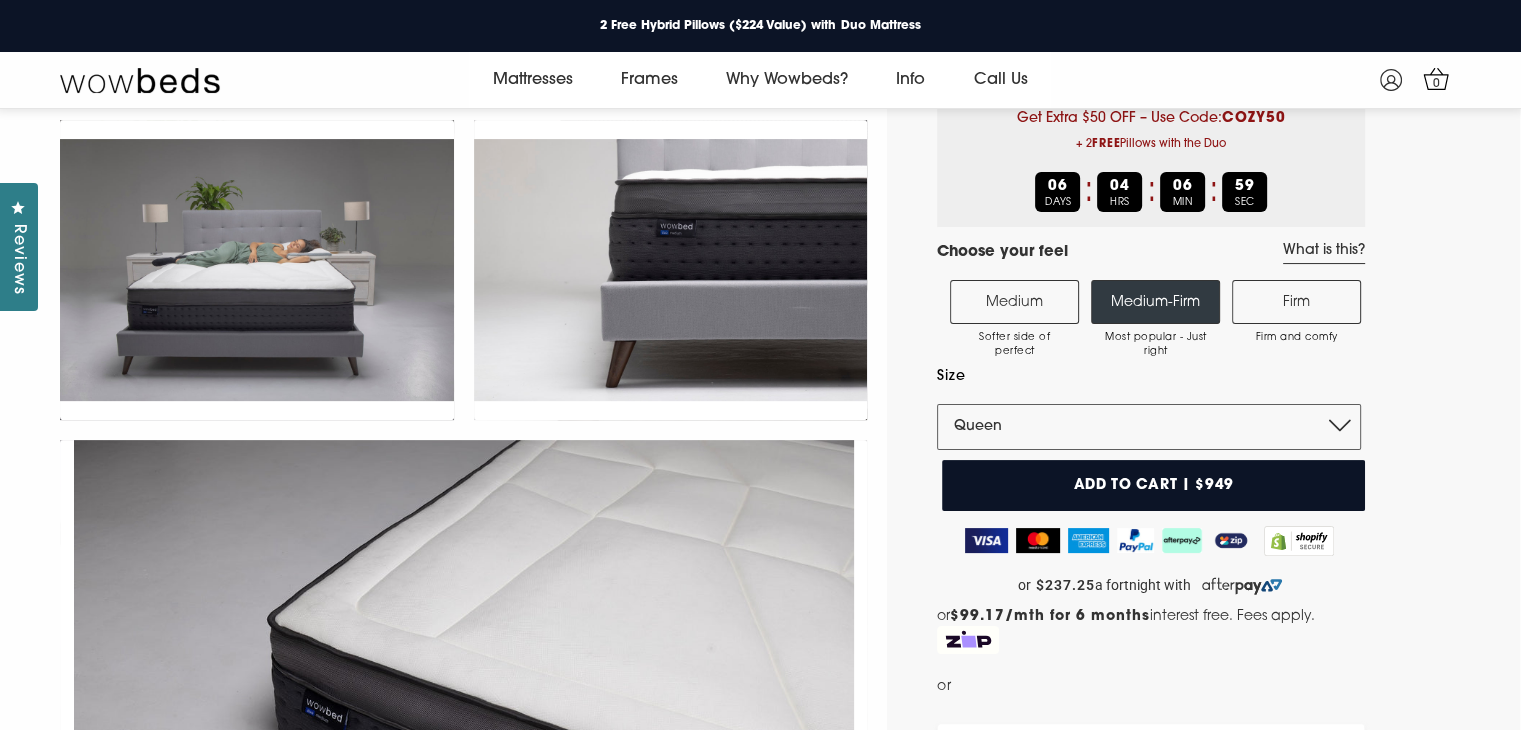 click on "Size" at bounding box center [1149, 376] 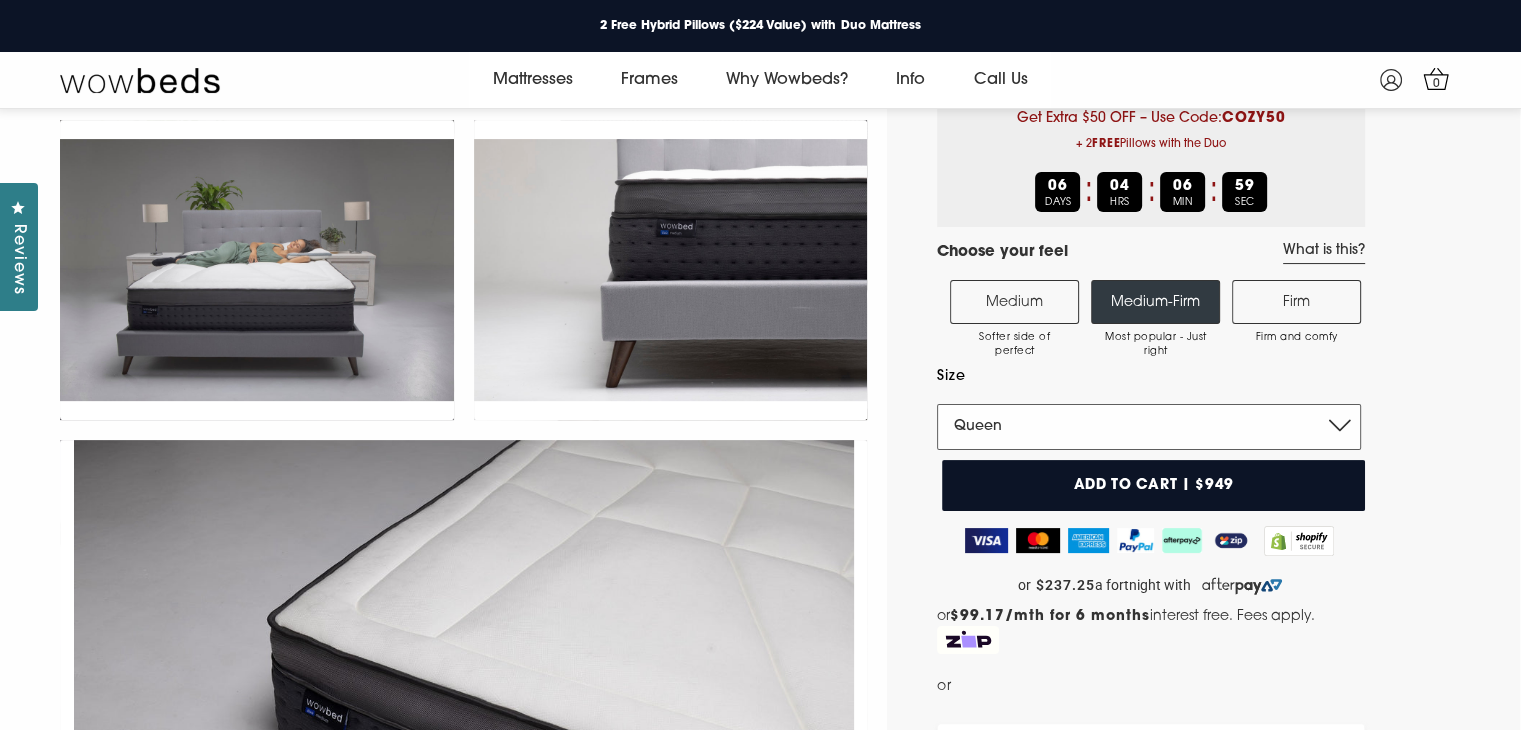 click on "Single King Single Double Queen King" at bounding box center (1149, 427) 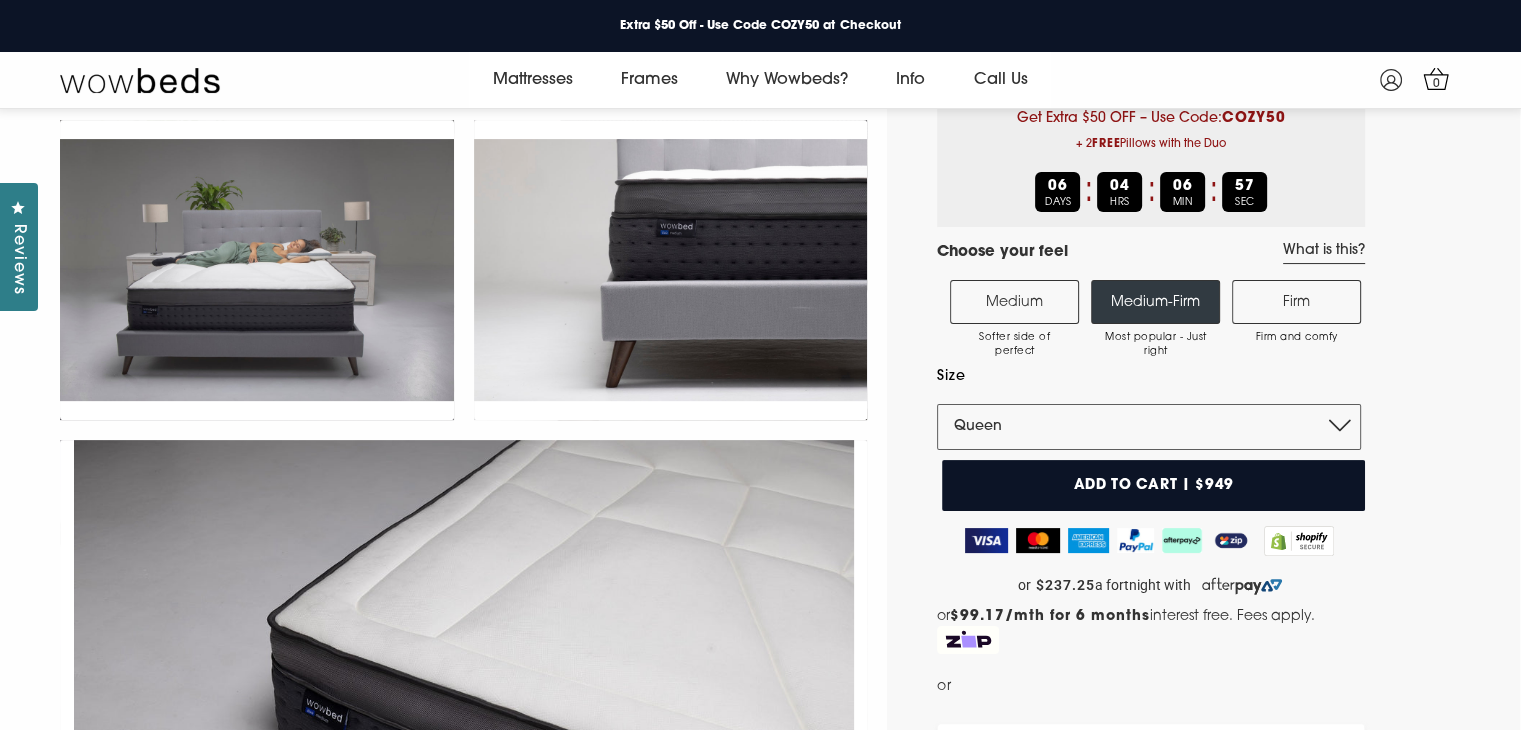 drag, startPoint x: 920, startPoint y: 285, endPoint x: 1336, endPoint y: 340, distance: 419.62006 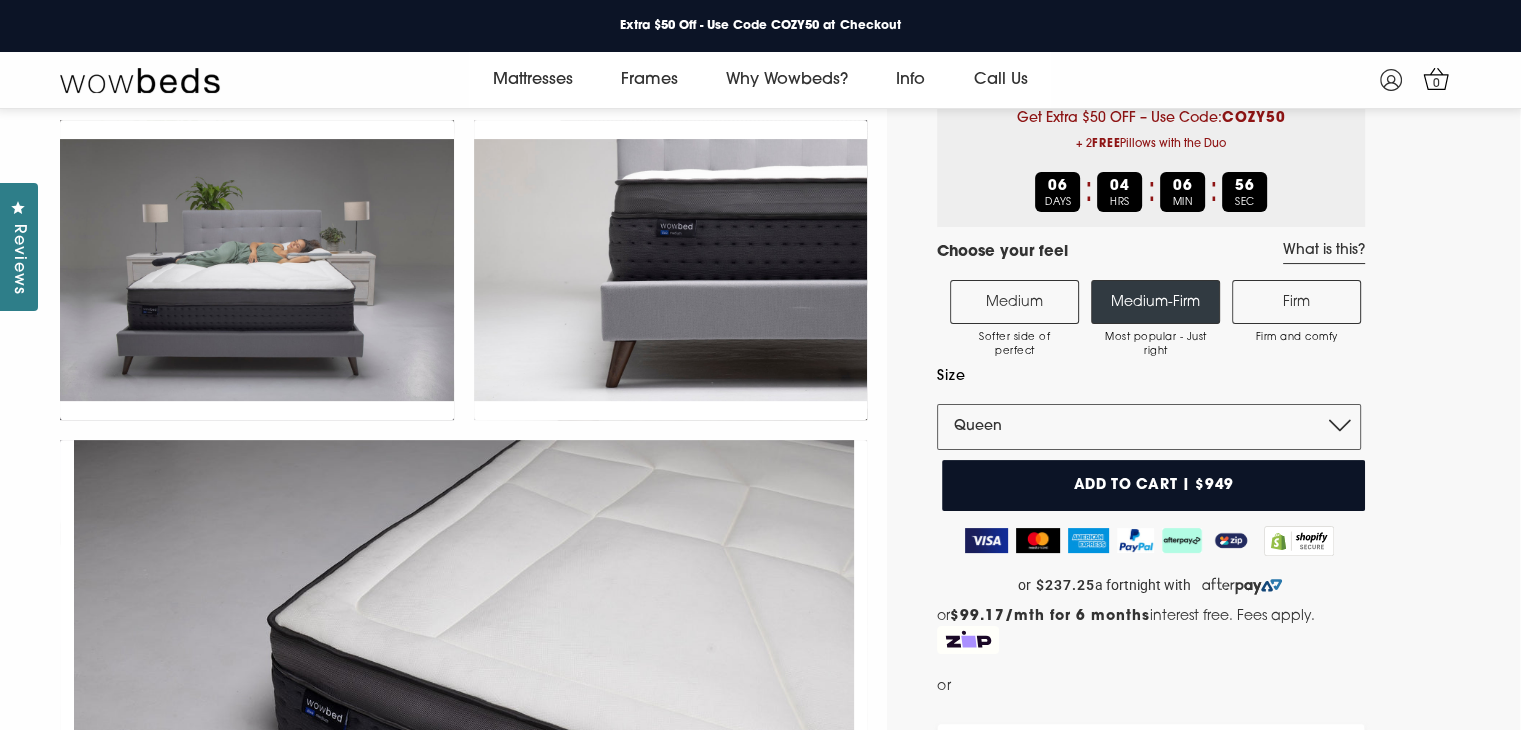 copy on "Medium
Softer side of perfect
Medium-Firm
Most popular - Just right
Firm
Firm and comfy" 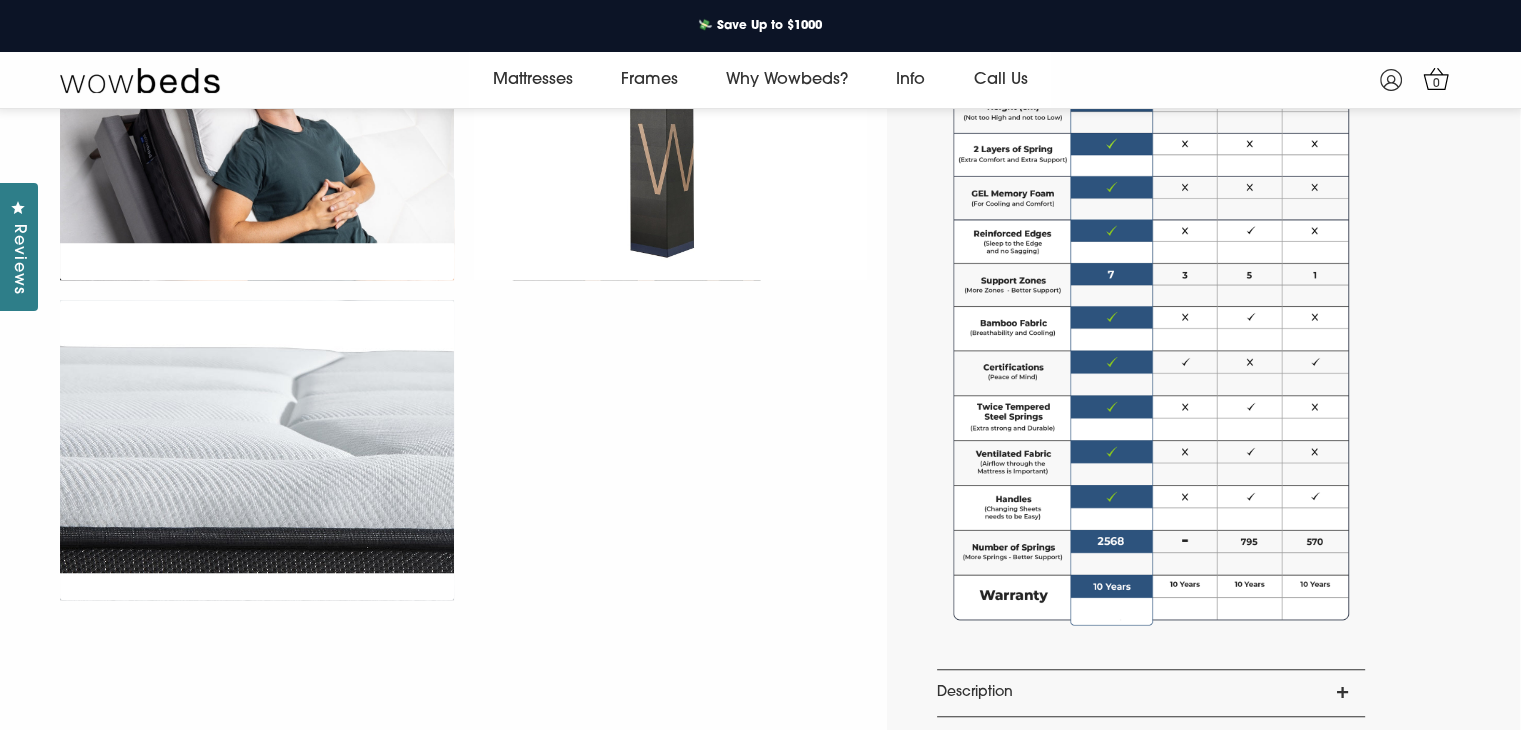 scroll, scrollTop: 1575, scrollLeft: 0, axis: vertical 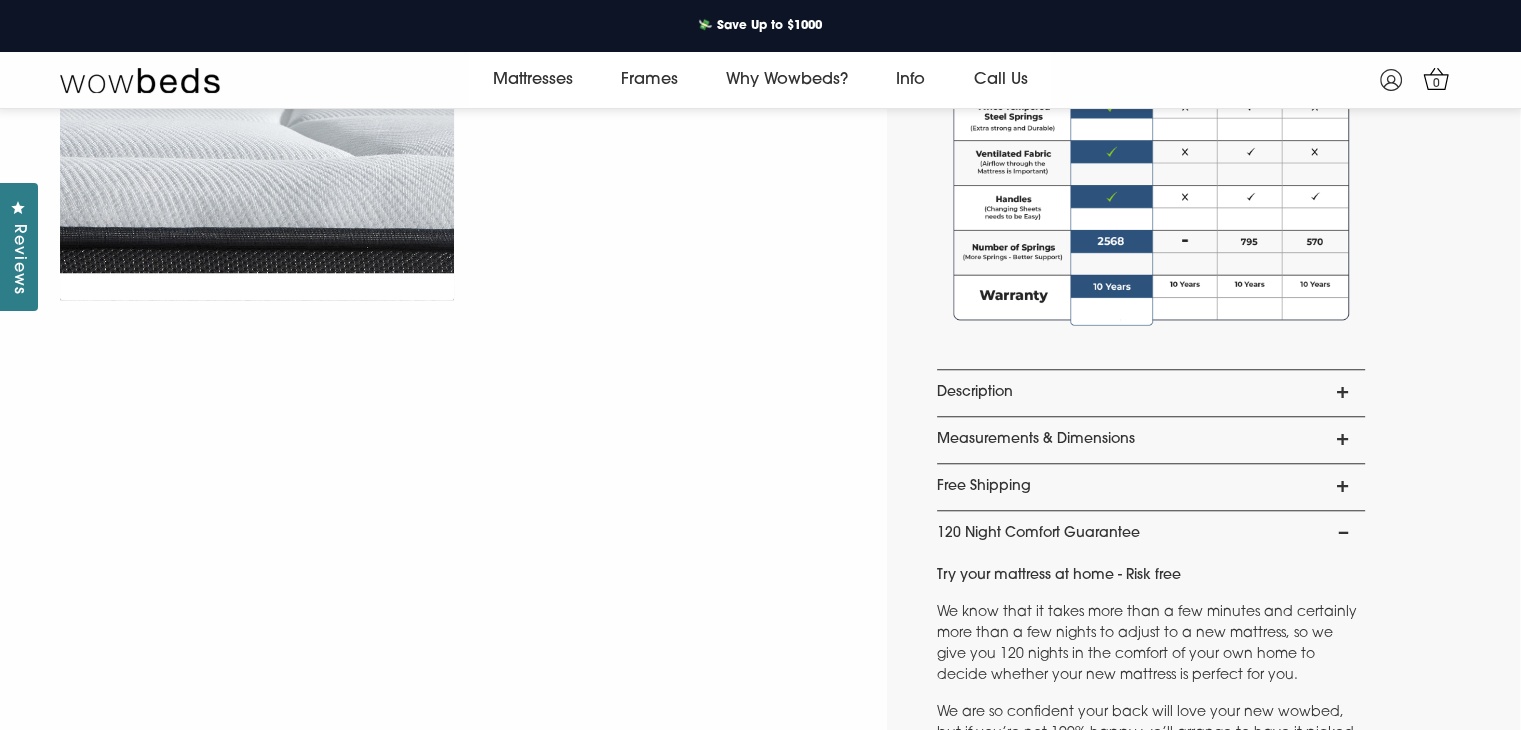 click on "Description" at bounding box center [1151, 393] 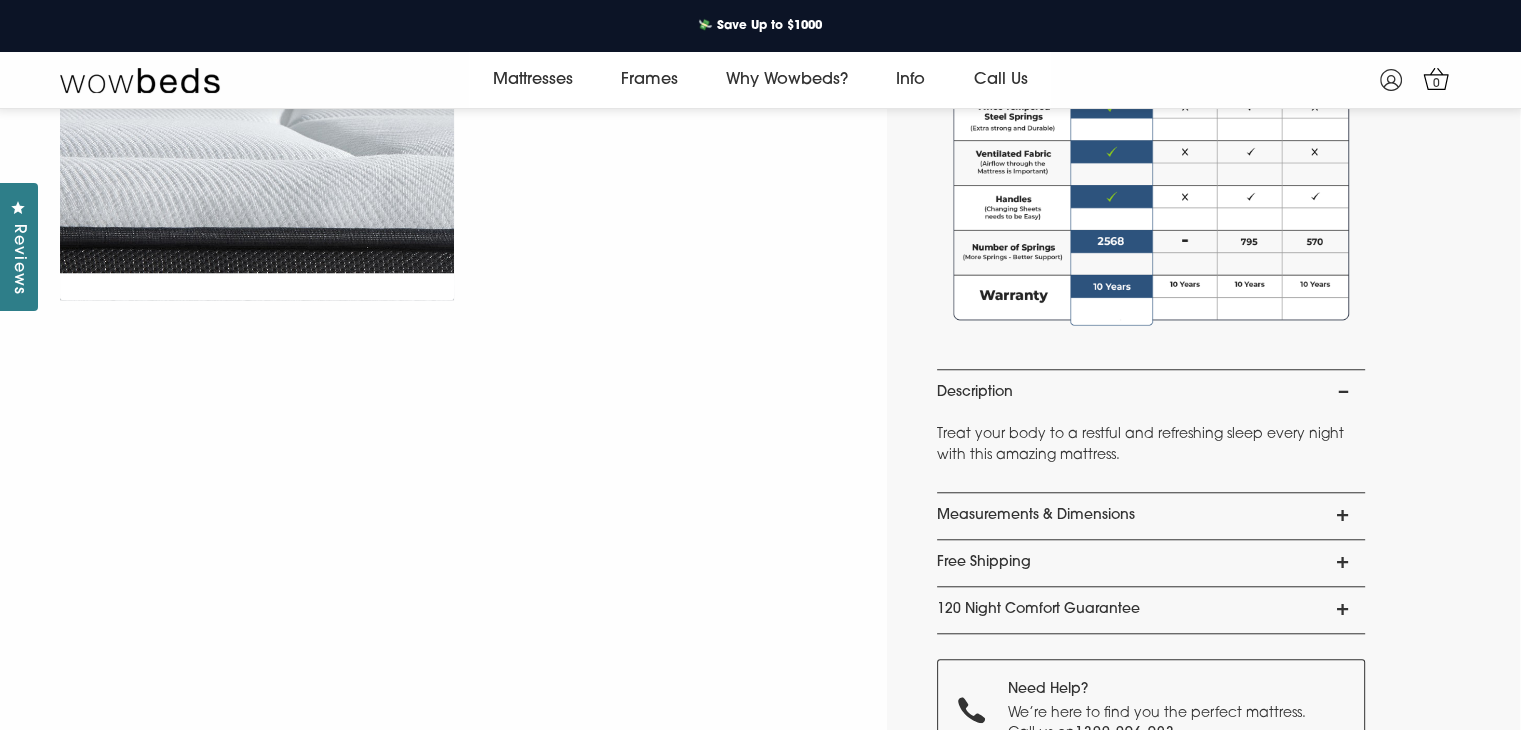 click on "Description" at bounding box center (1151, 393) 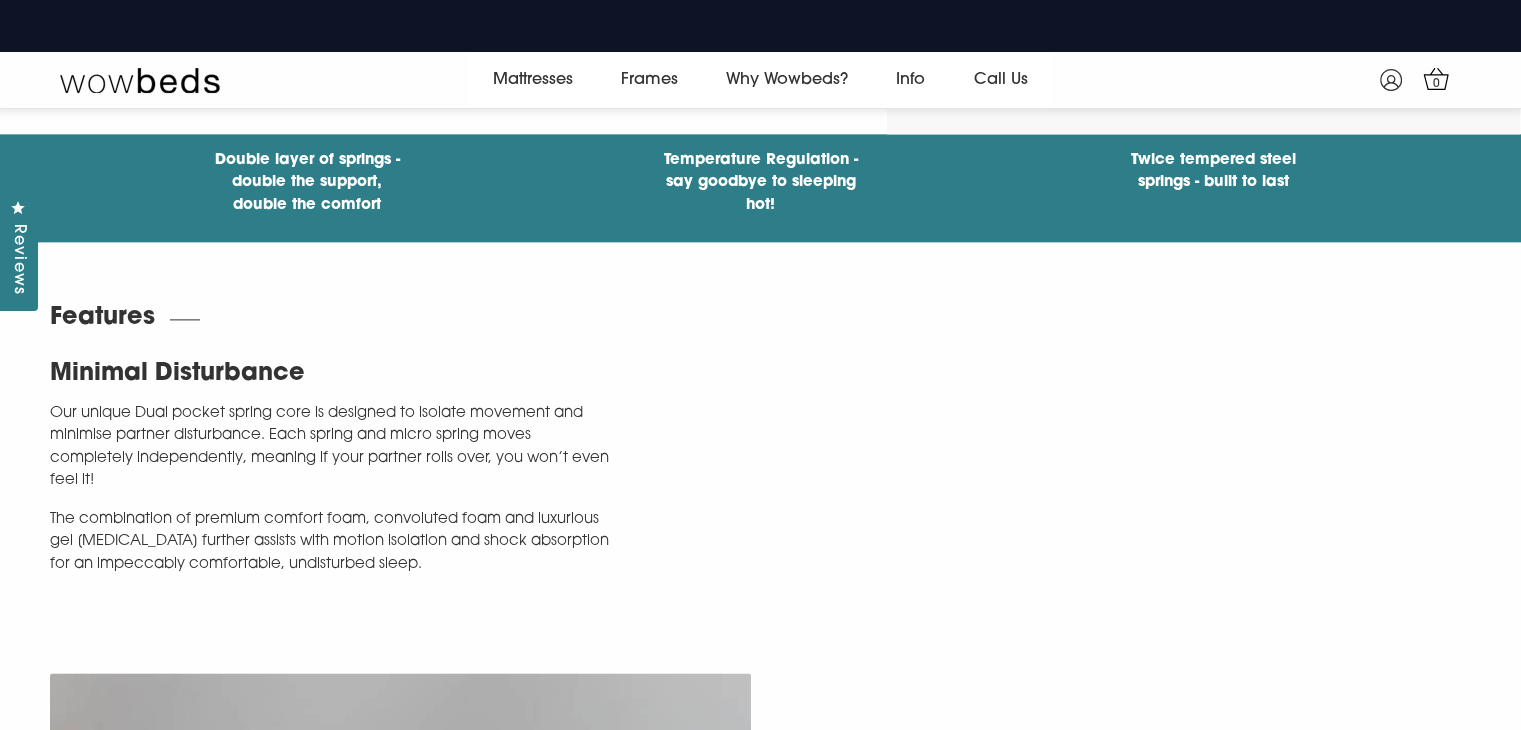 scroll, scrollTop: 2375, scrollLeft: 0, axis: vertical 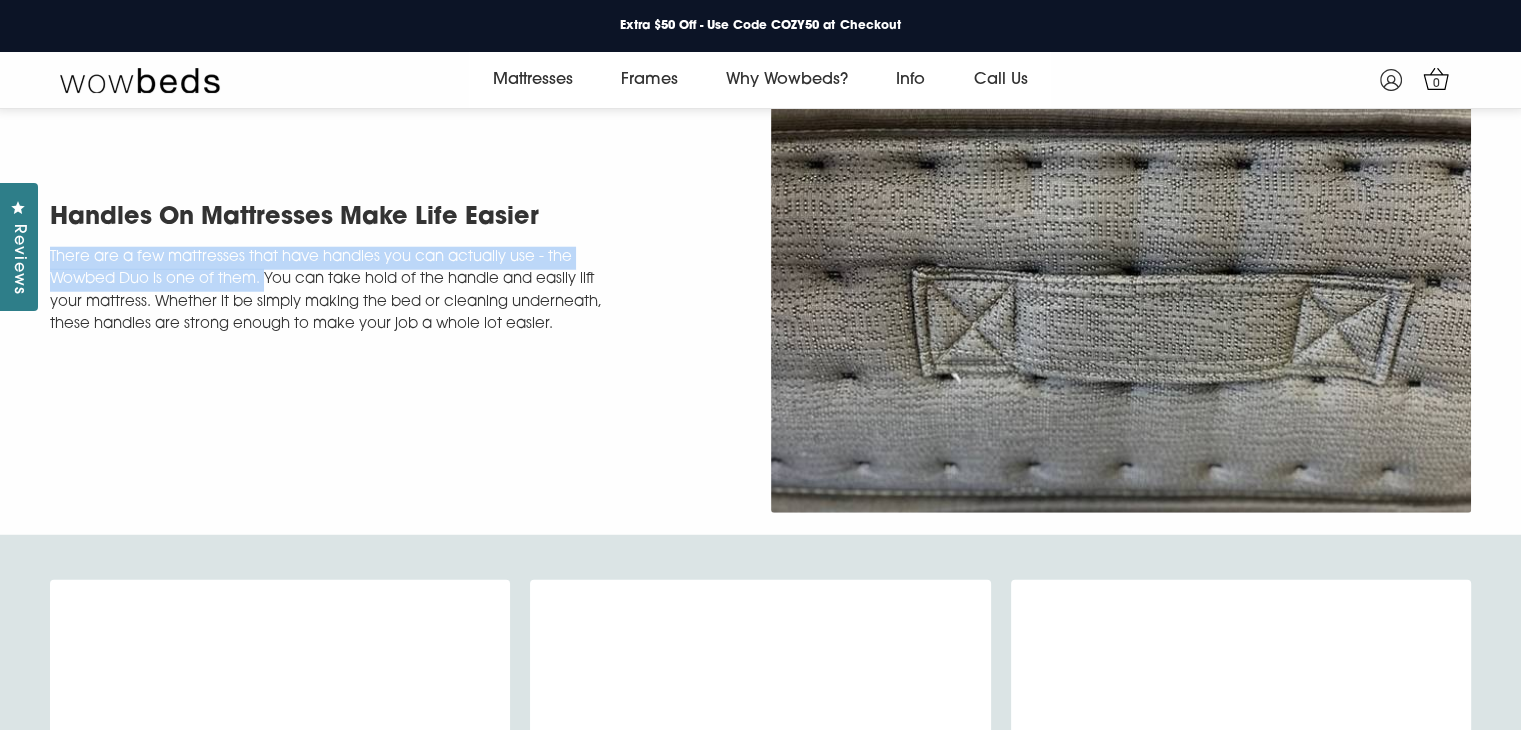 drag, startPoint x: 268, startPoint y: 405, endPoint x: 0, endPoint y: 382, distance: 268.98514 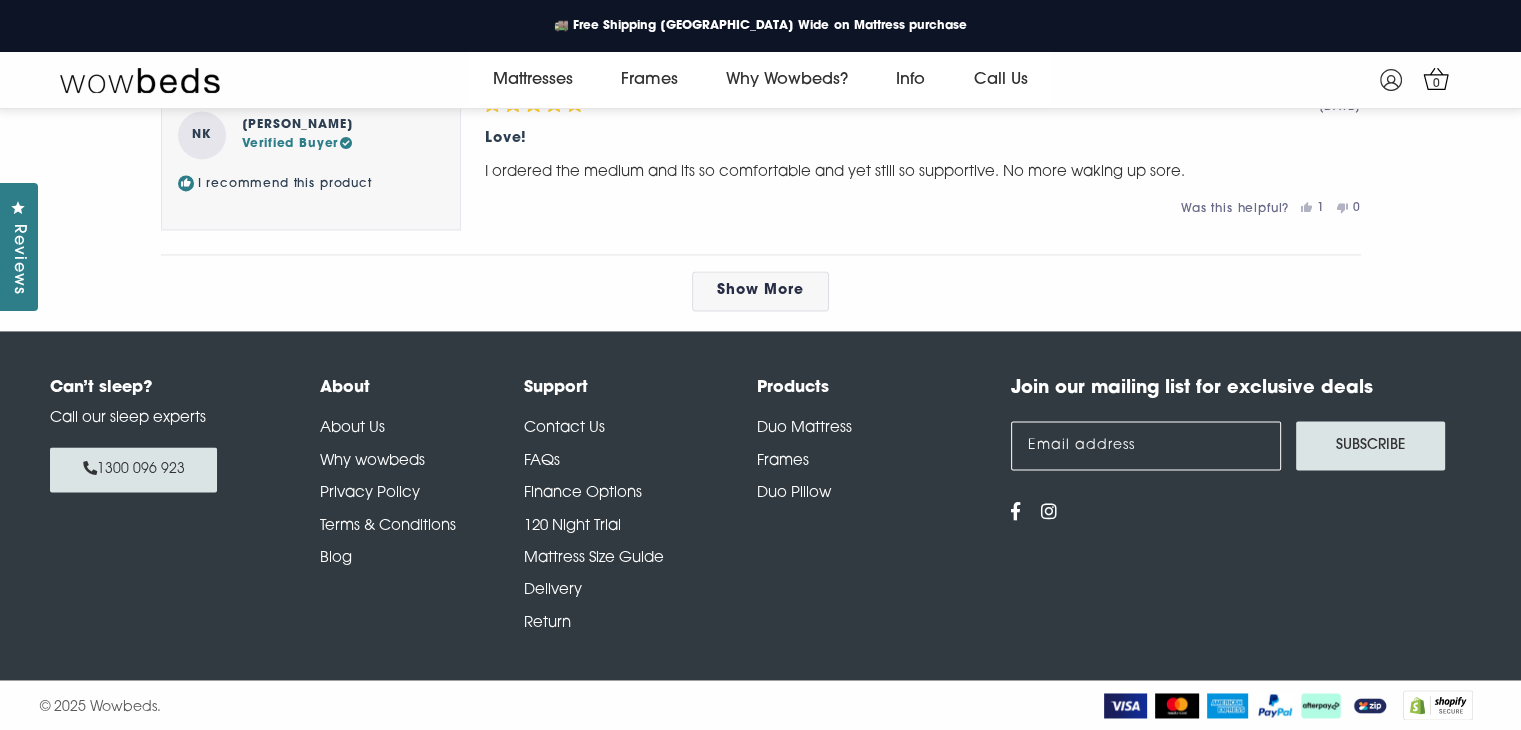 scroll, scrollTop: 10666, scrollLeft: 0, axis: vertical 